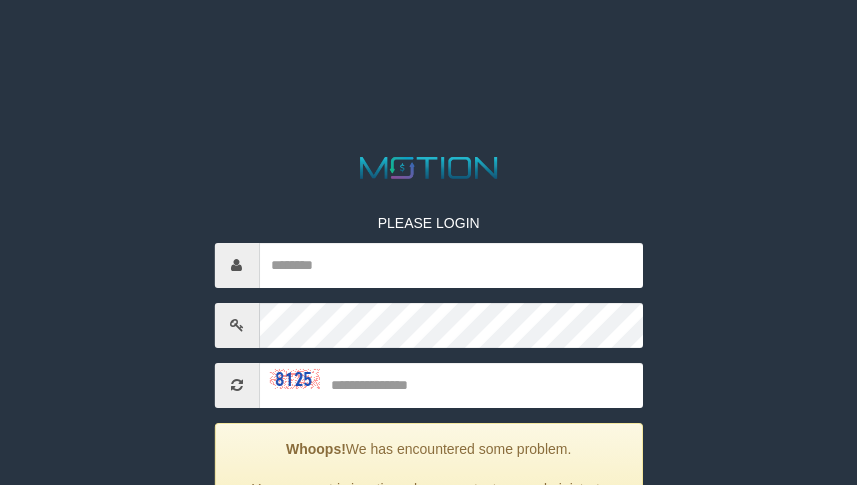 scroll, scrollTop: 133, scrollLeft: 0, axis: vertical 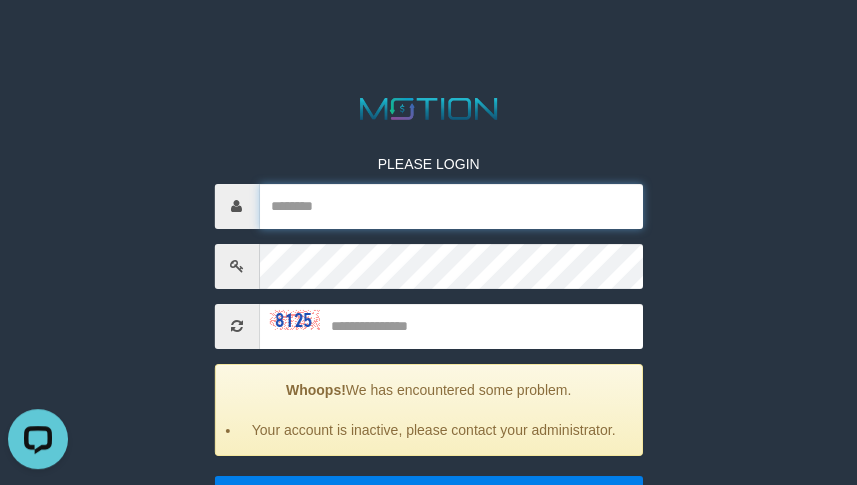 type on "******" 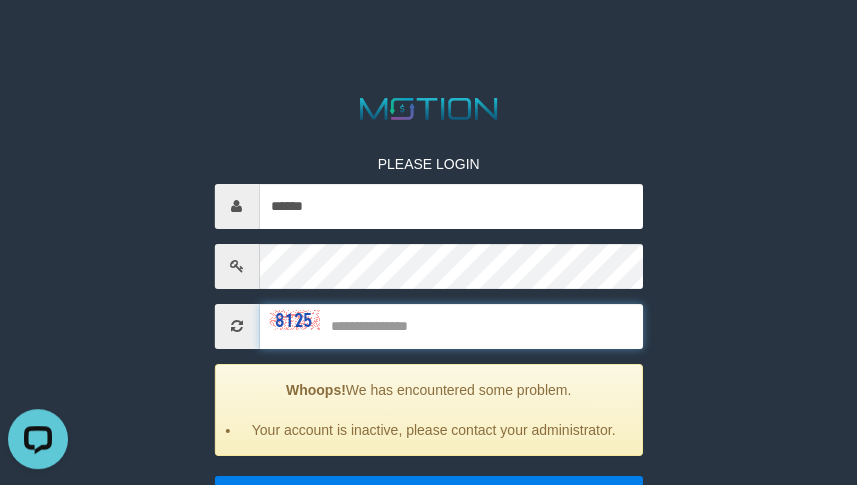 click at bounding box center (451, 325) 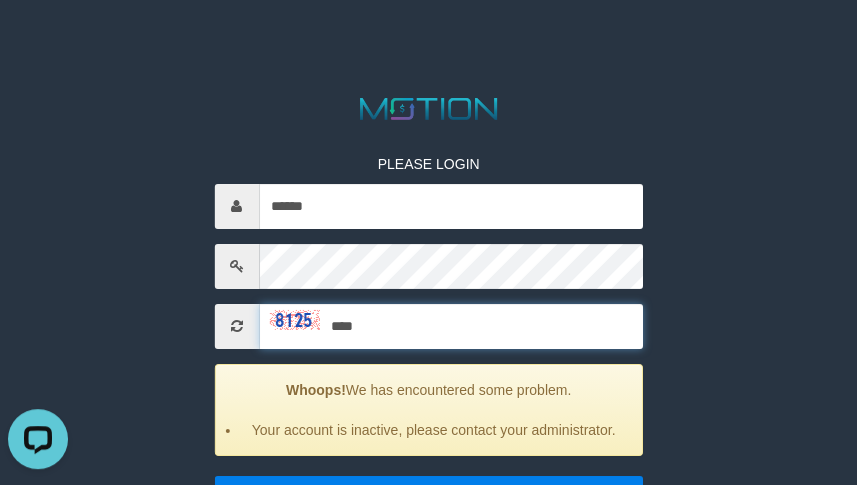 type on "****" 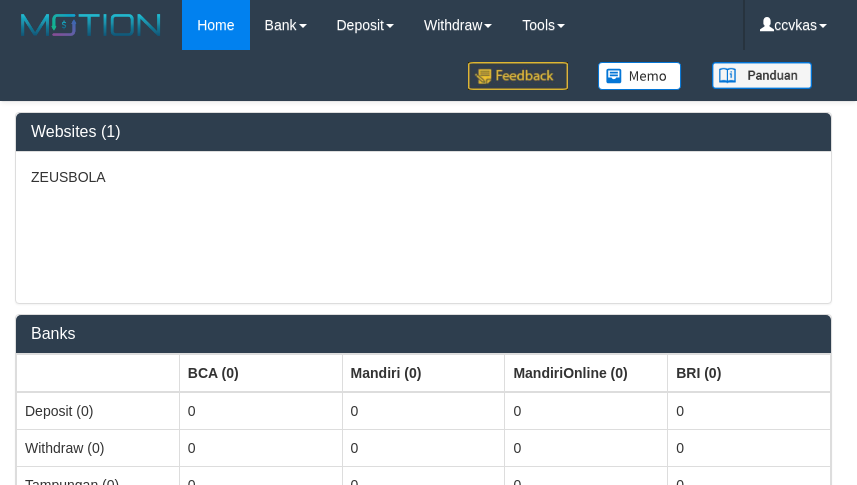 select on "***" 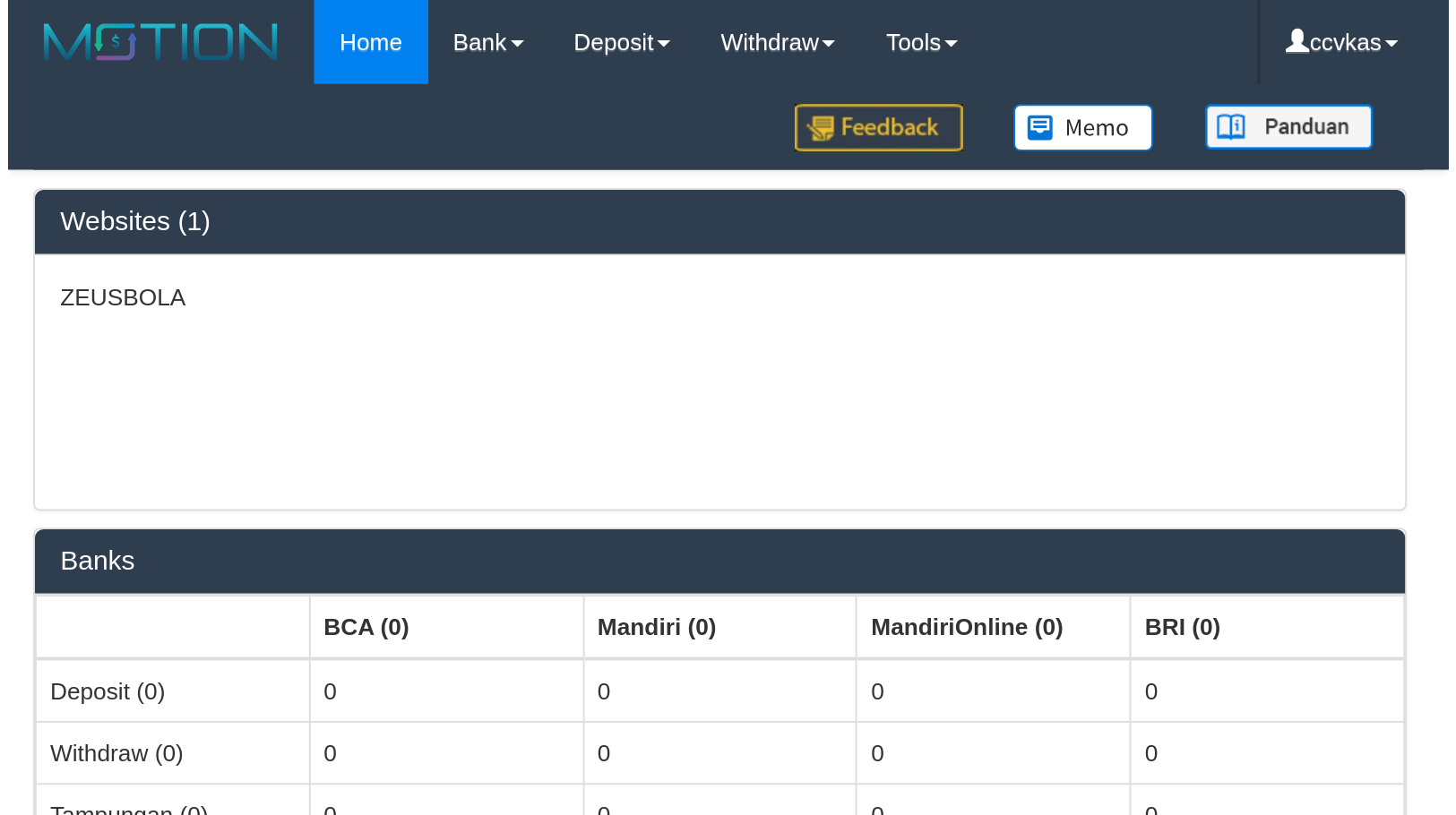scroll, scrollTop: 0, scrollLeft: 0, axis: both 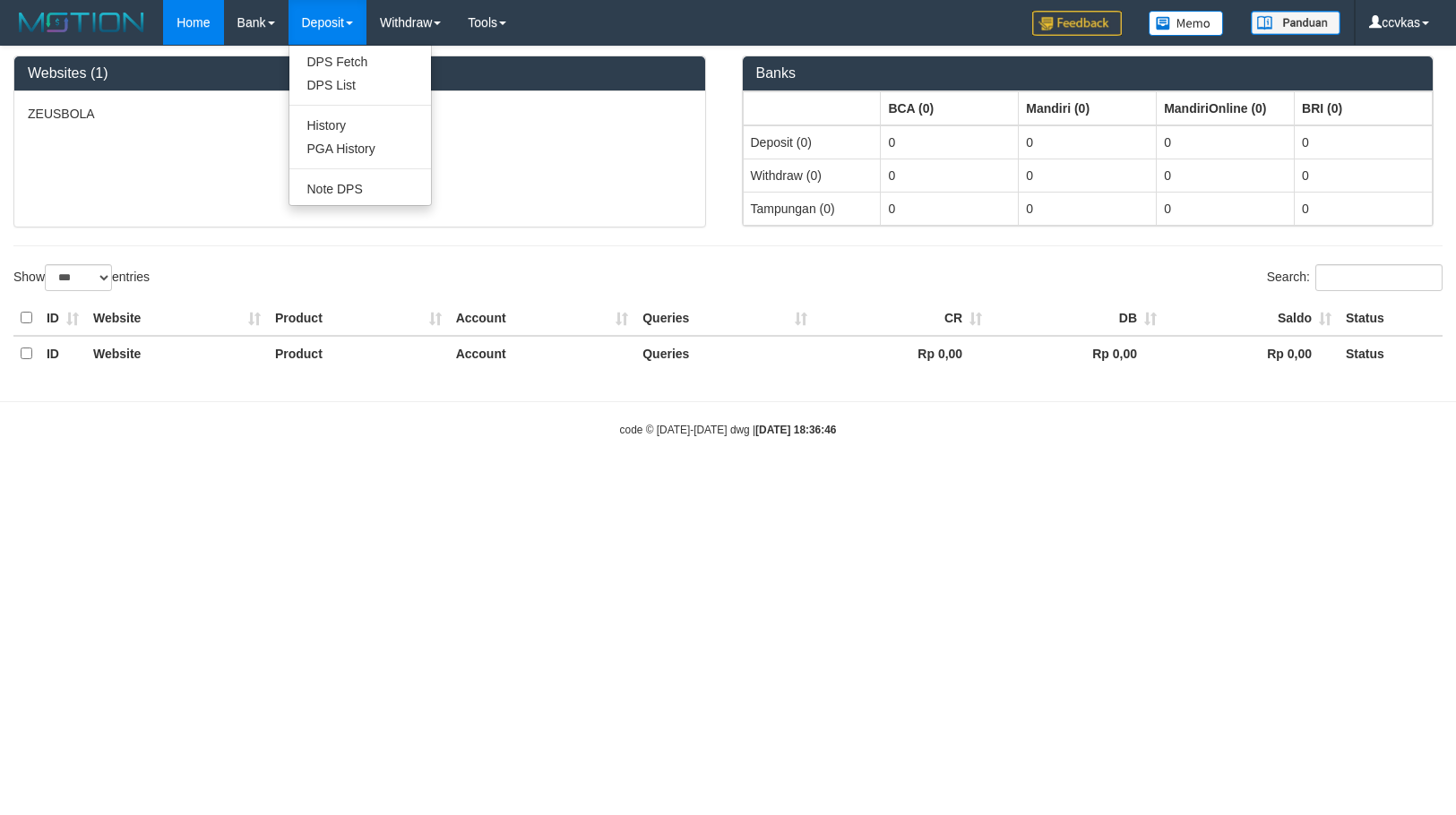 click on "Deposit" at bounding box center [327, 22] 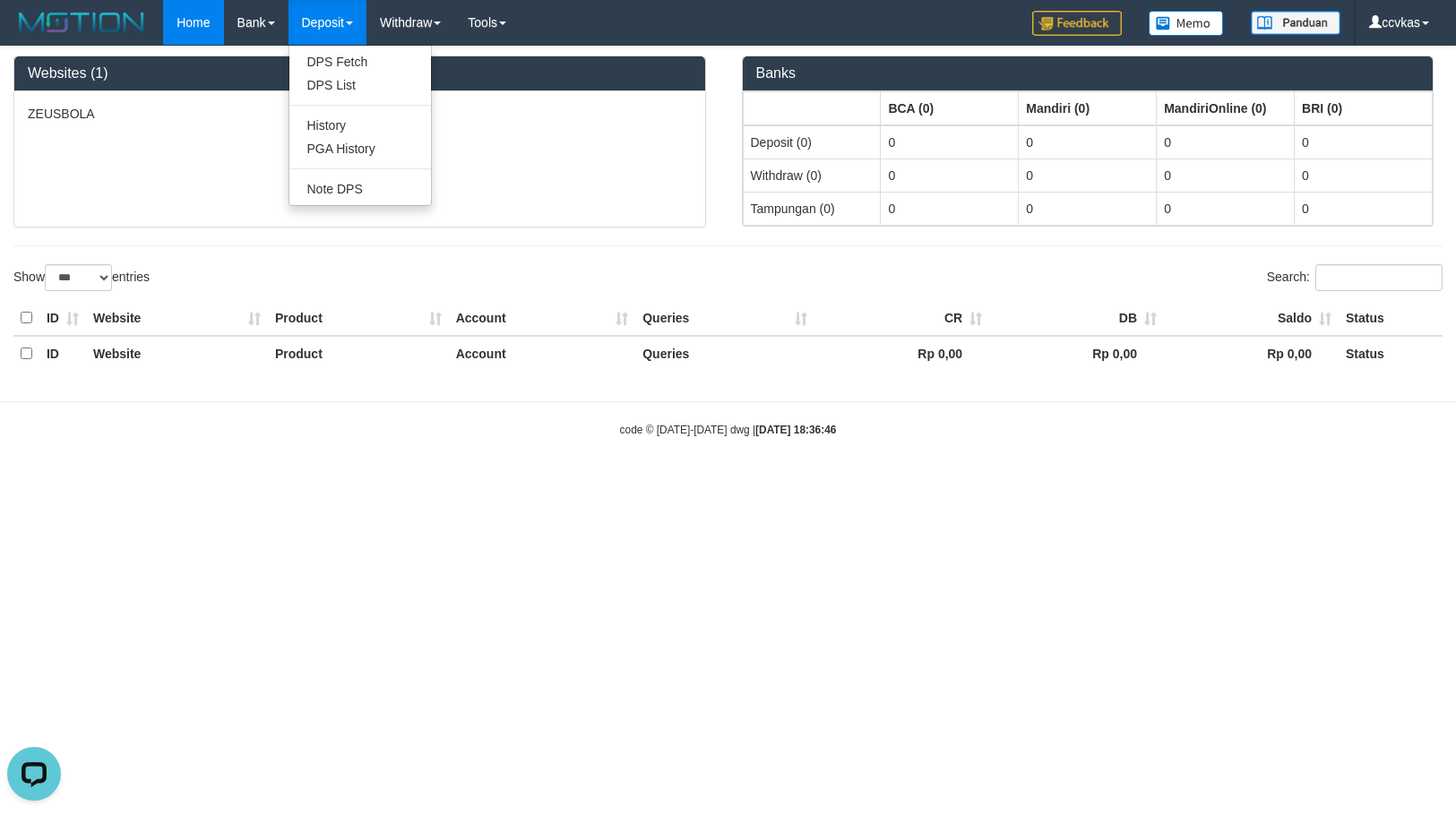 scroll, scrollTop: 0, scrollLeft: 0, axis: both 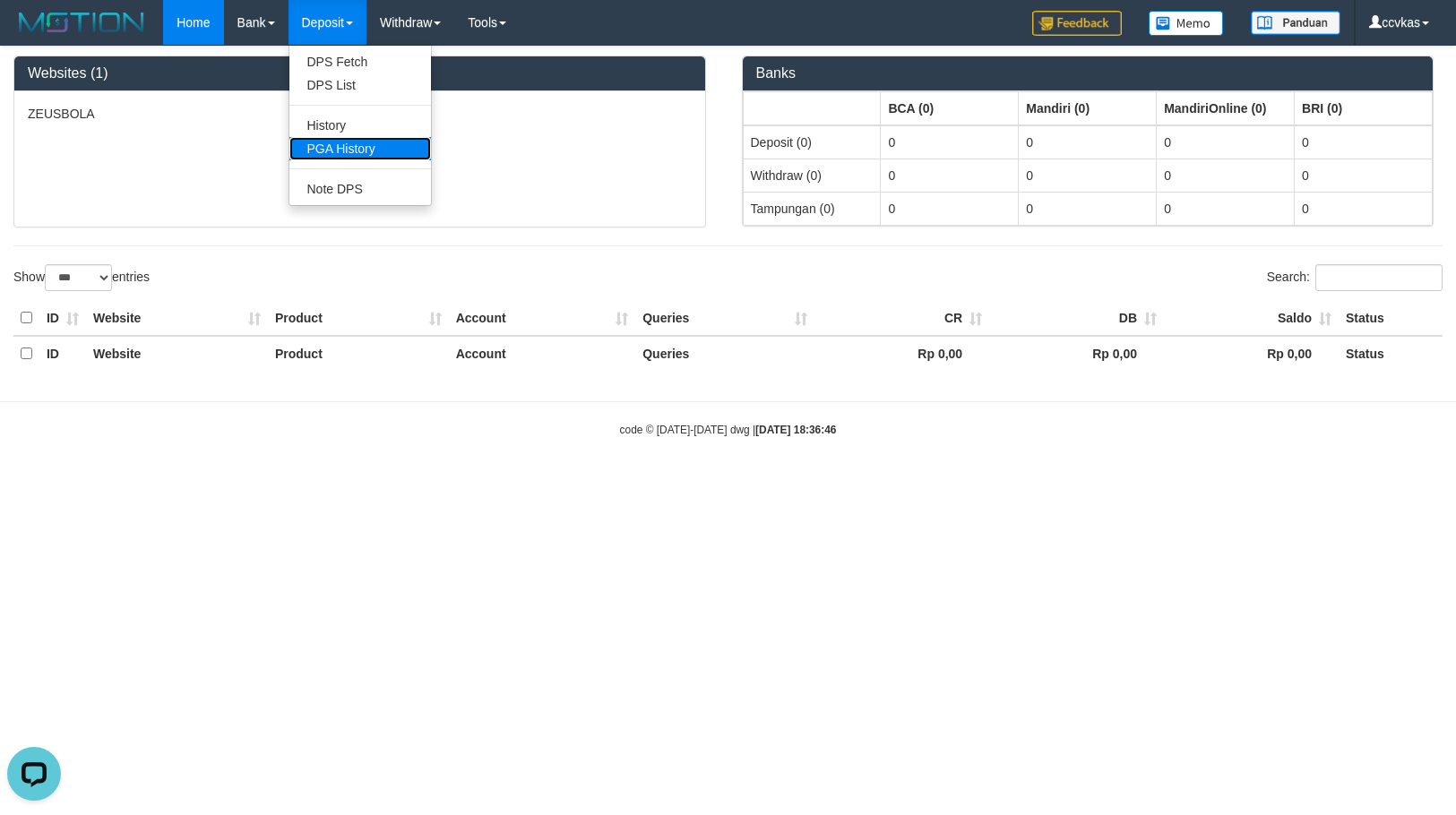 click on "PGA History" at bounding box center [360, 149] 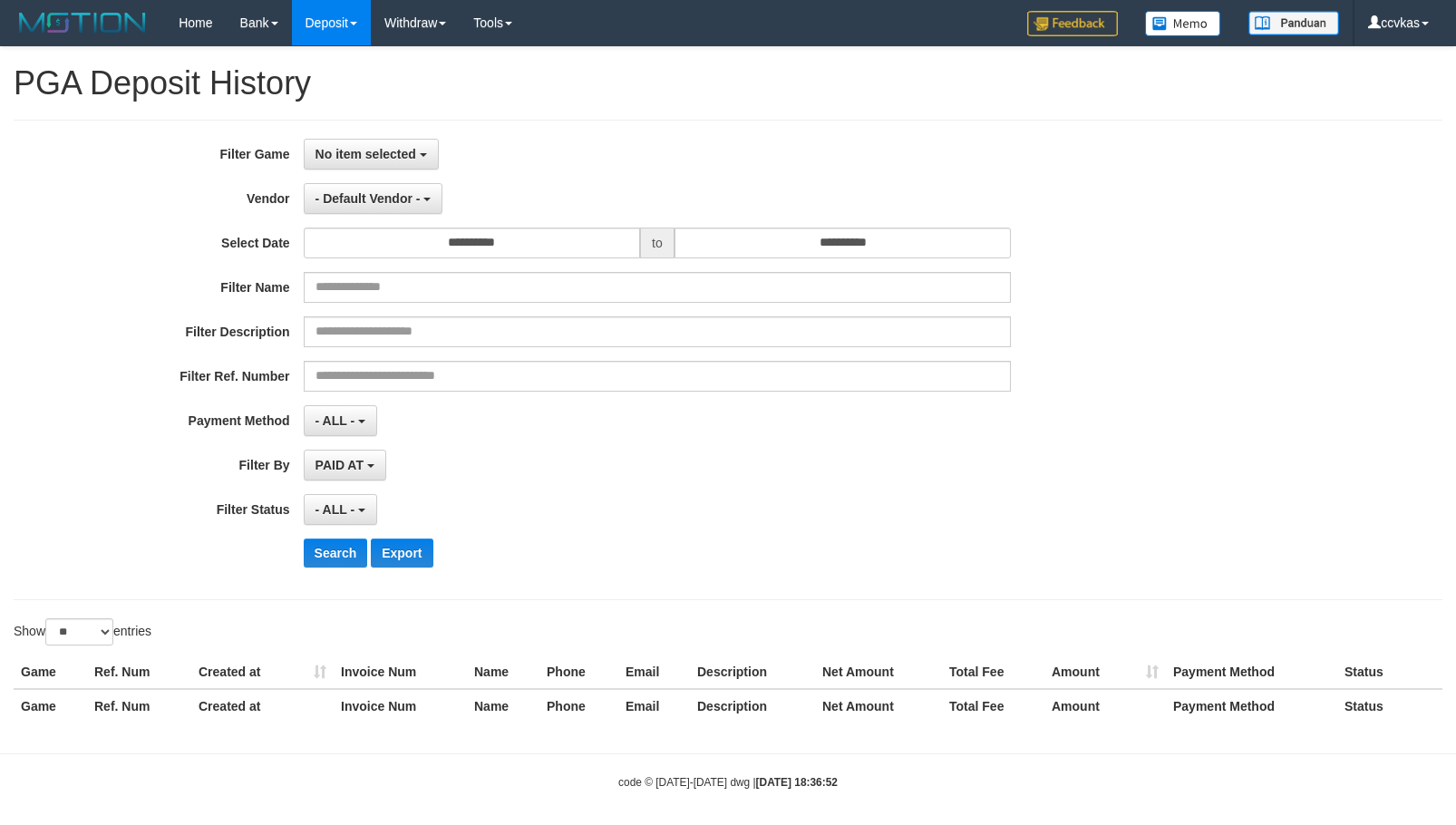 select 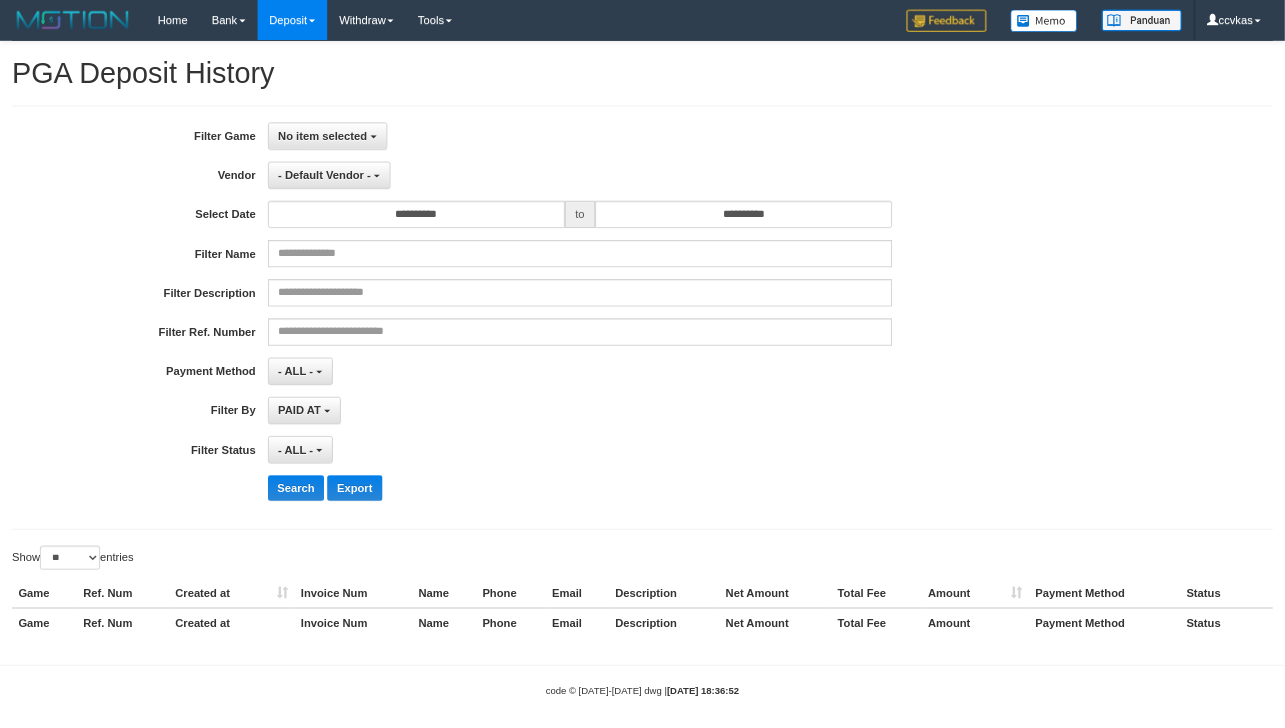 scroll, scrollTop: 0, scrollLeft: 0, axis: both 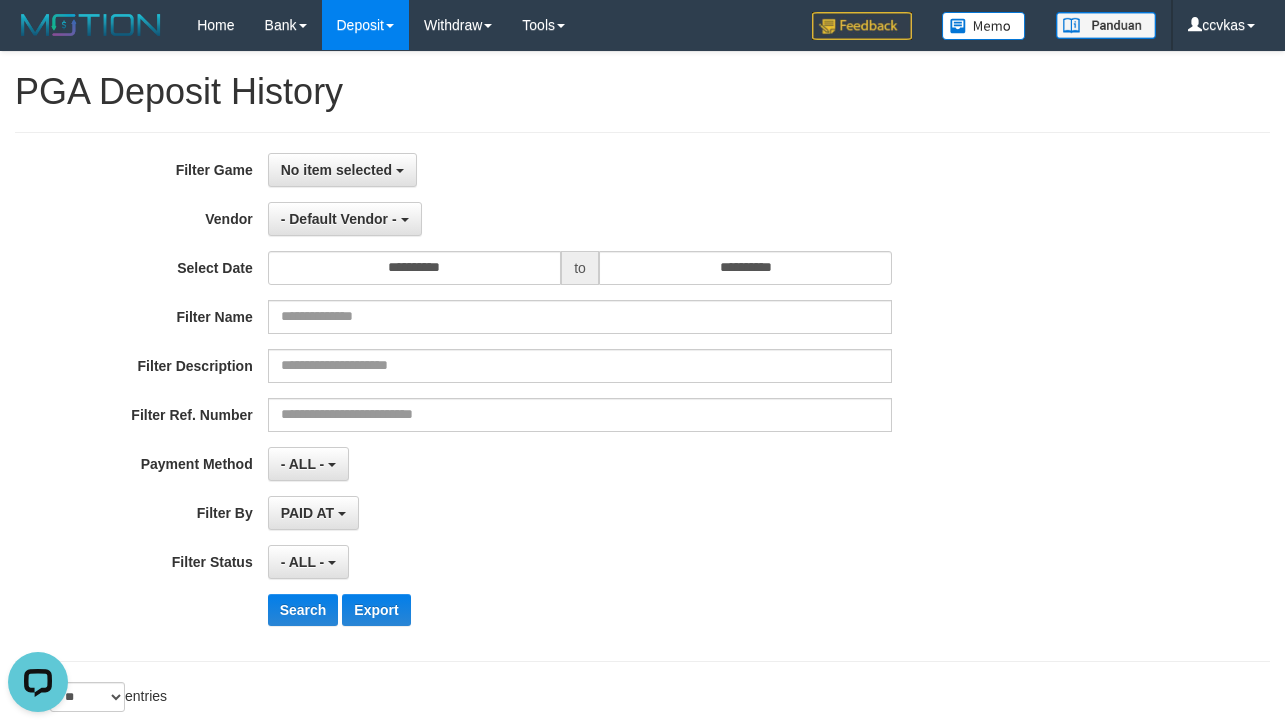 click on "**********" at bounding box center [535, 513] 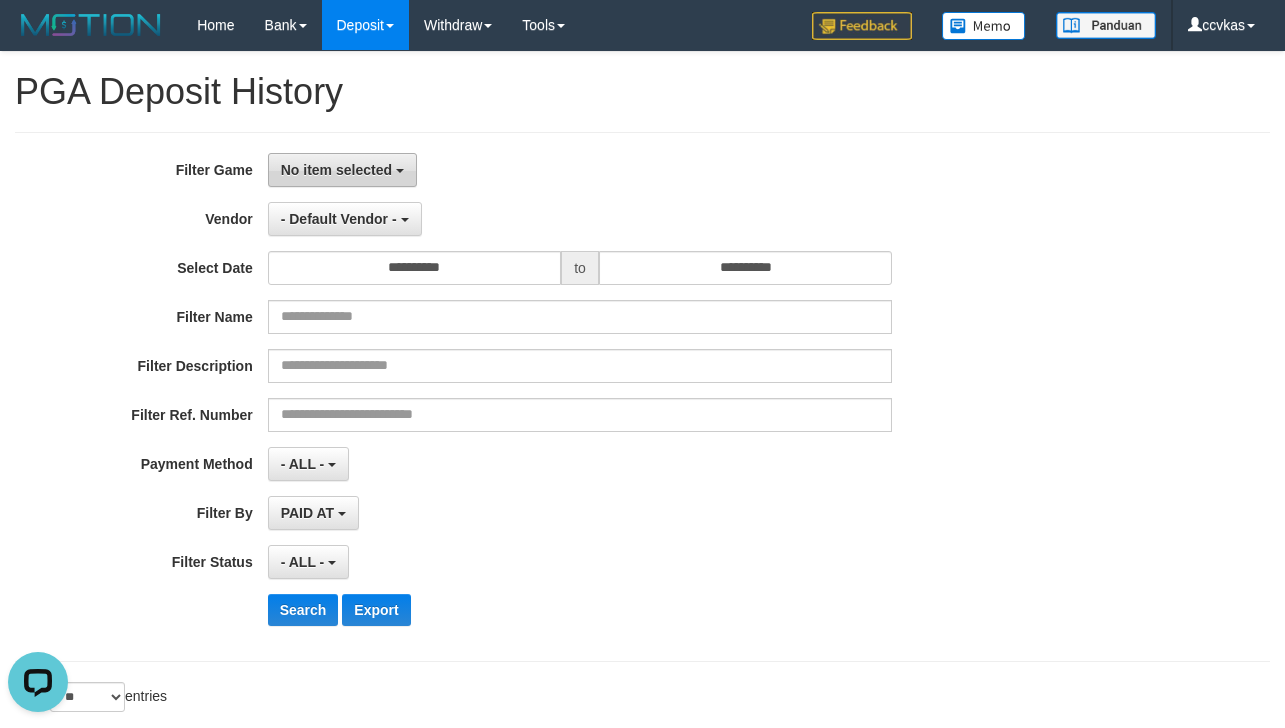 click on "No item selected" at bounding box center [336, 170] 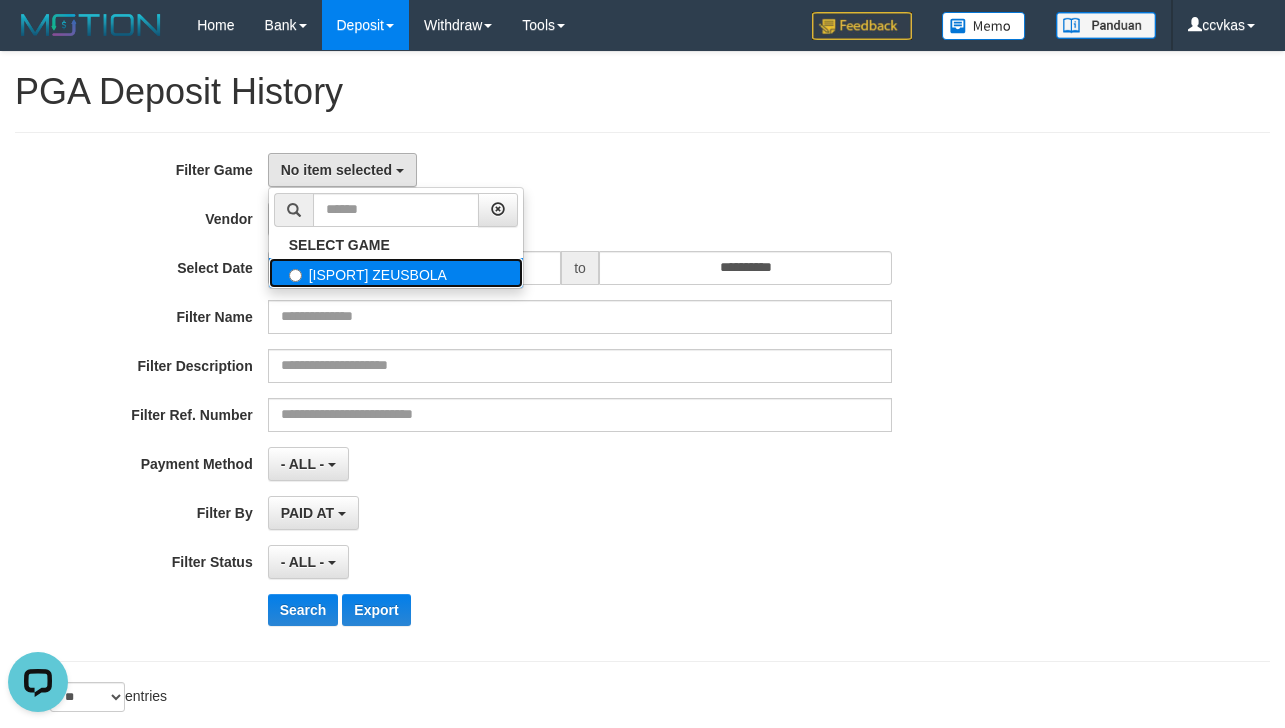 click on "[ISPORT] ZEUSBOLA" at bounding box center (396, 273) 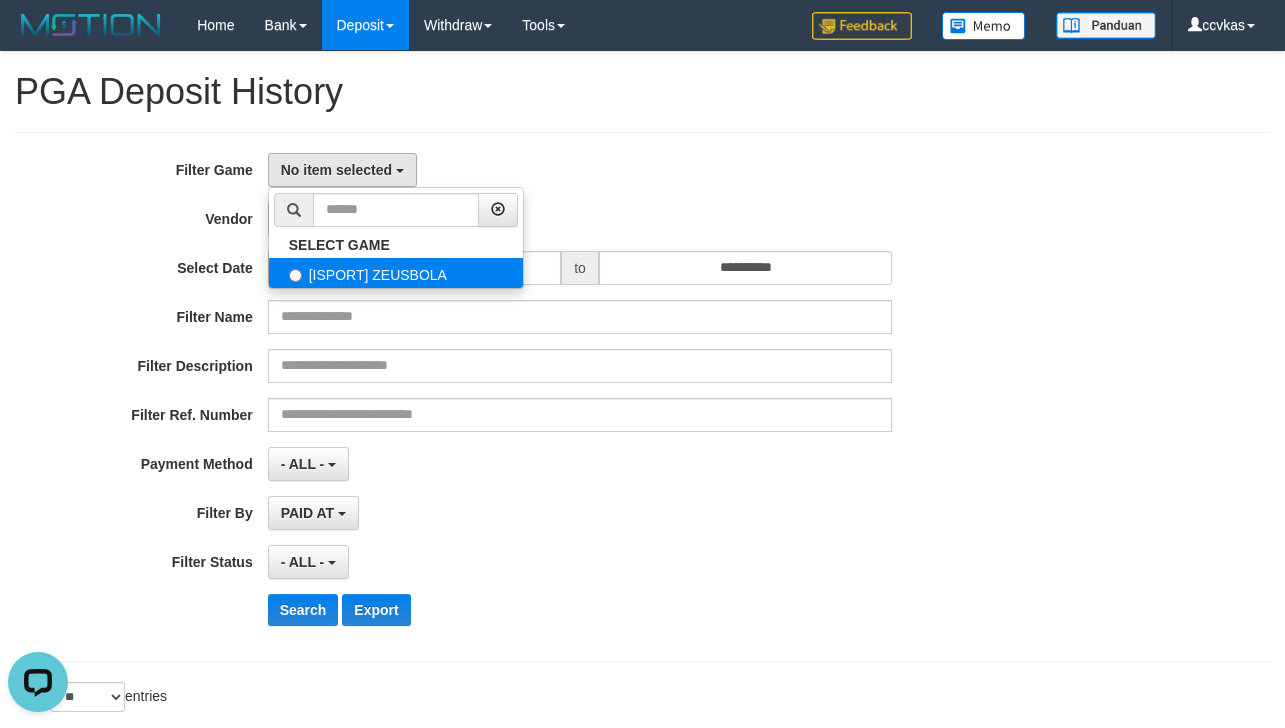 select on "****" 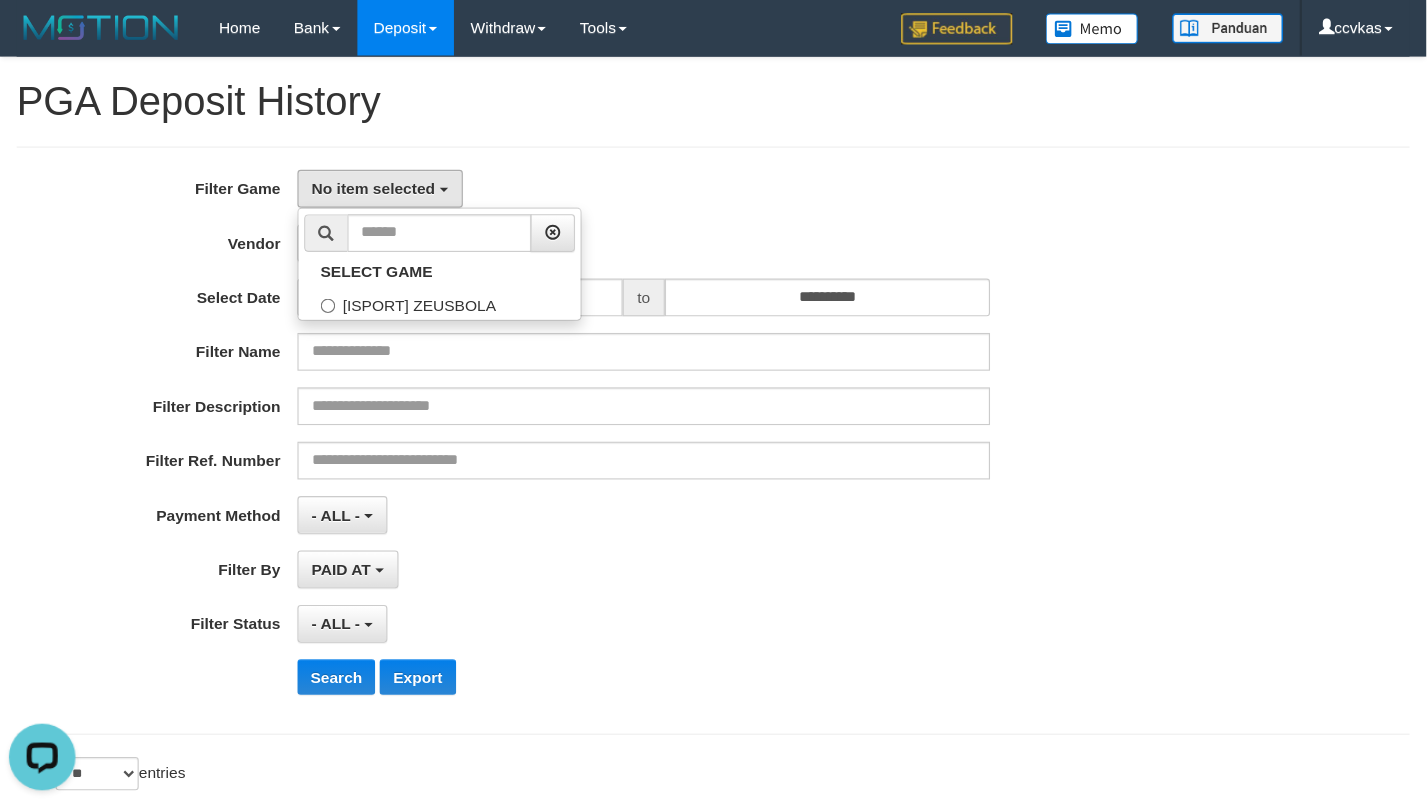 scroll, scrollTop: 18, scrollLeft: 0, axis: vertical 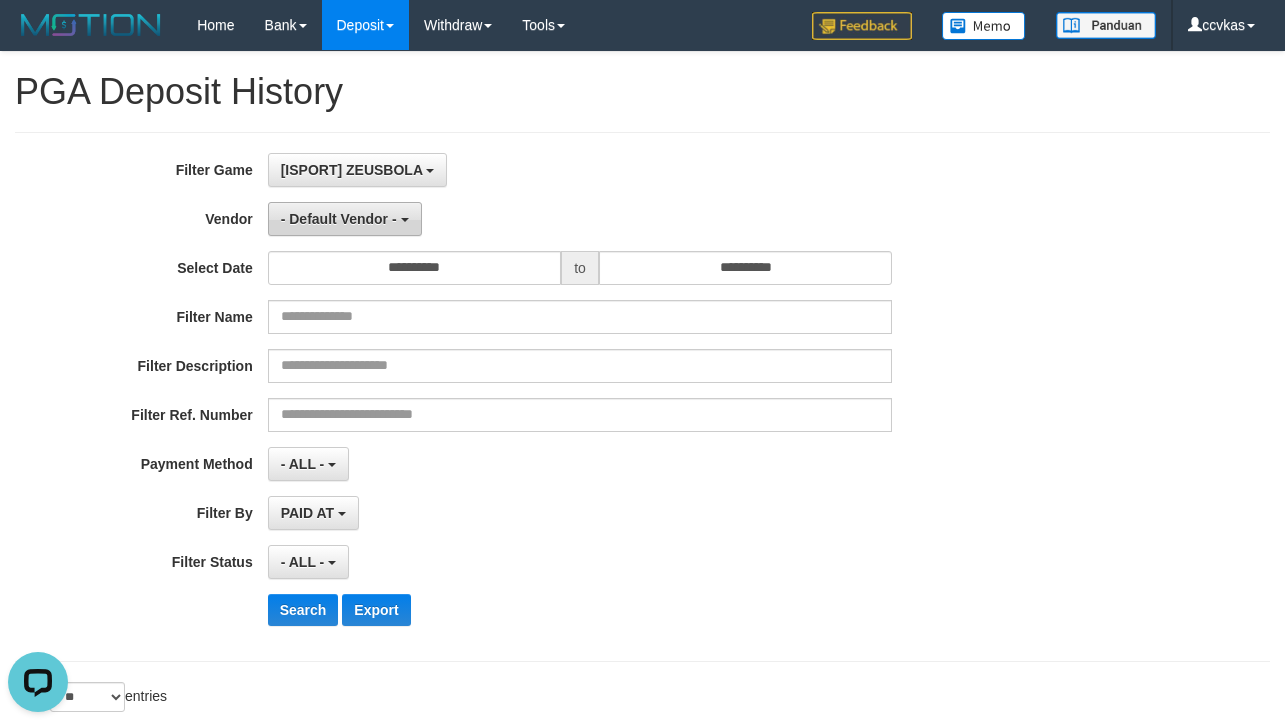 drag, startPoint x: 365, startPoint y: 223, endPoint x: 379, endPoint y: 272, distance: 50.96077 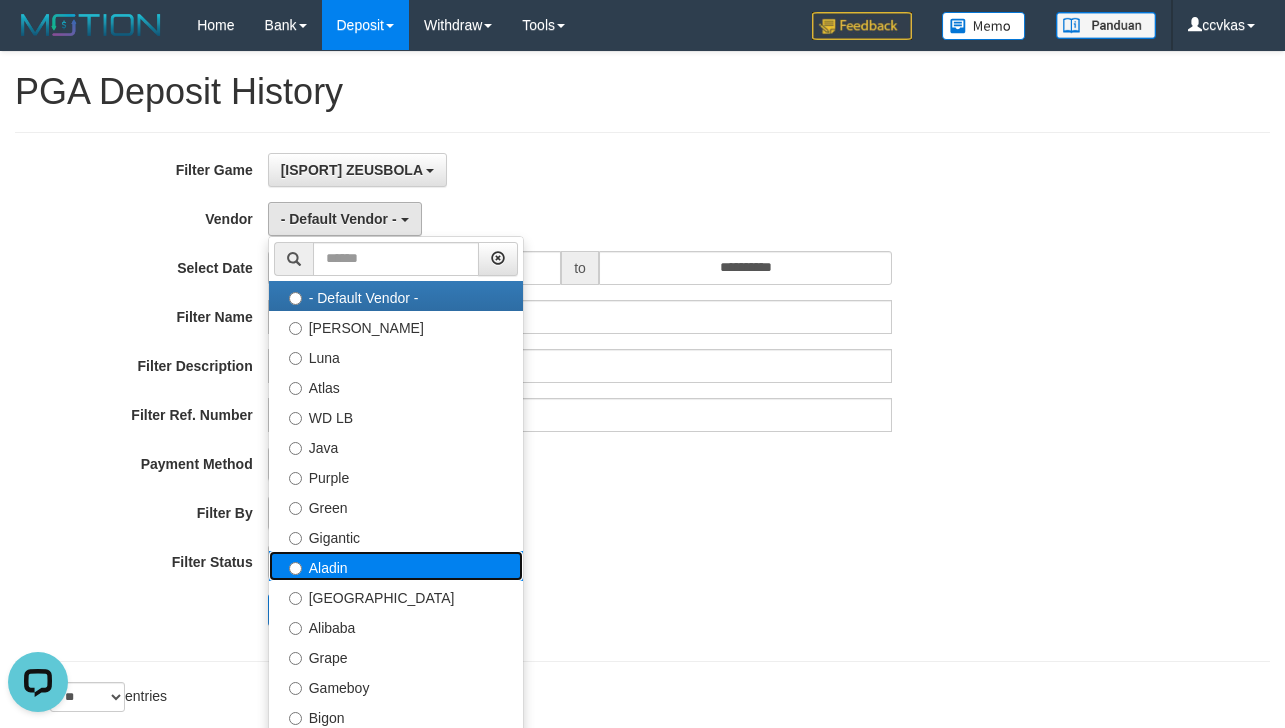 click on "Aladin" at bounding box center (396, 566) 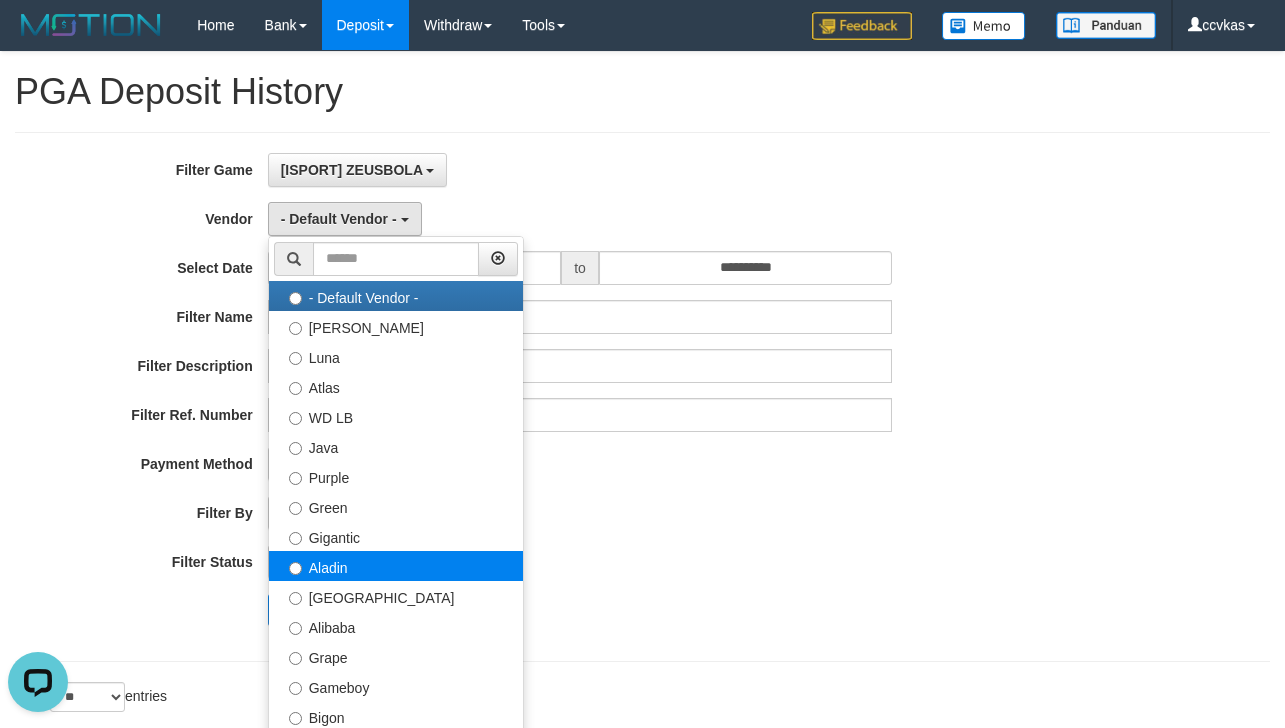 select on "**********" 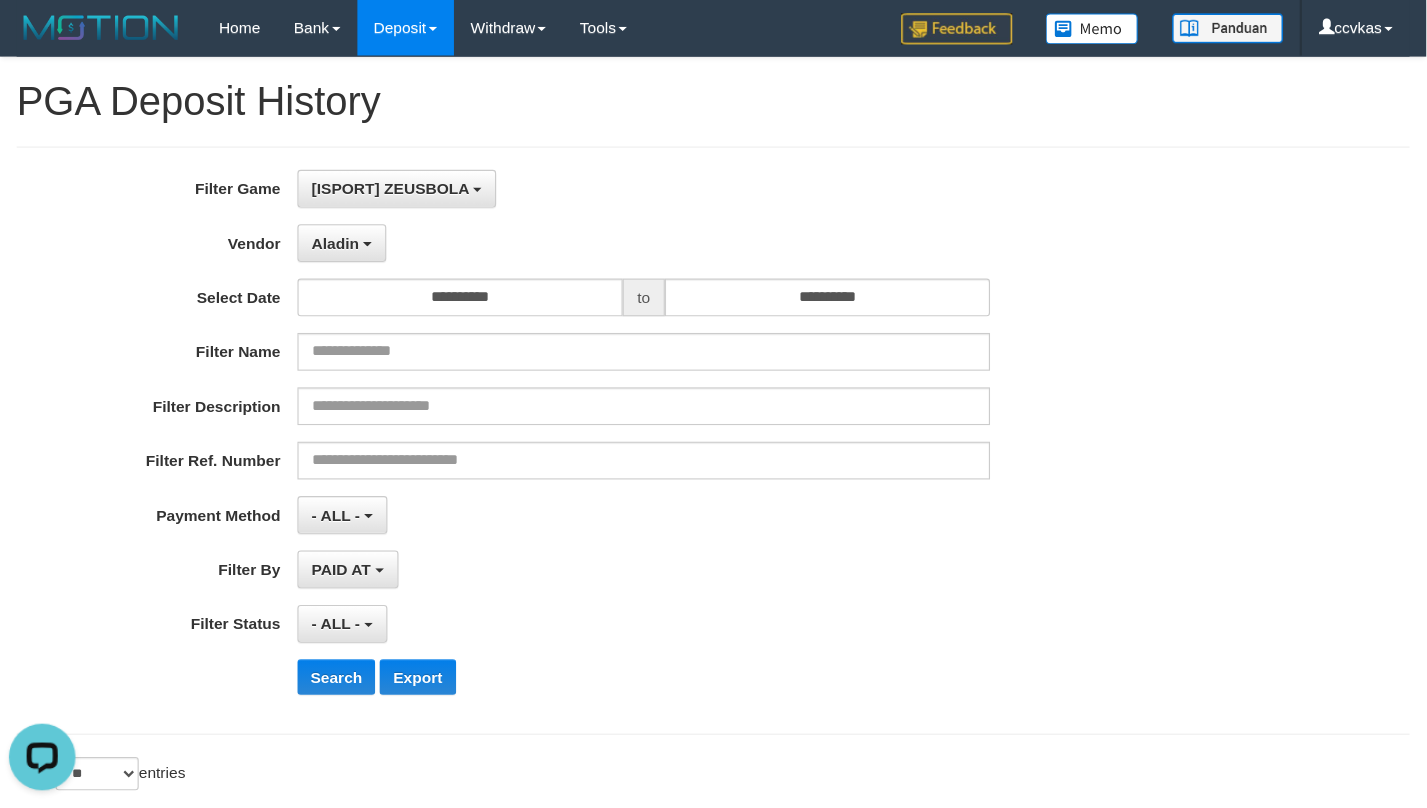 scroll, scrollTop: 17, scrollLeft: 0, axis: vertical 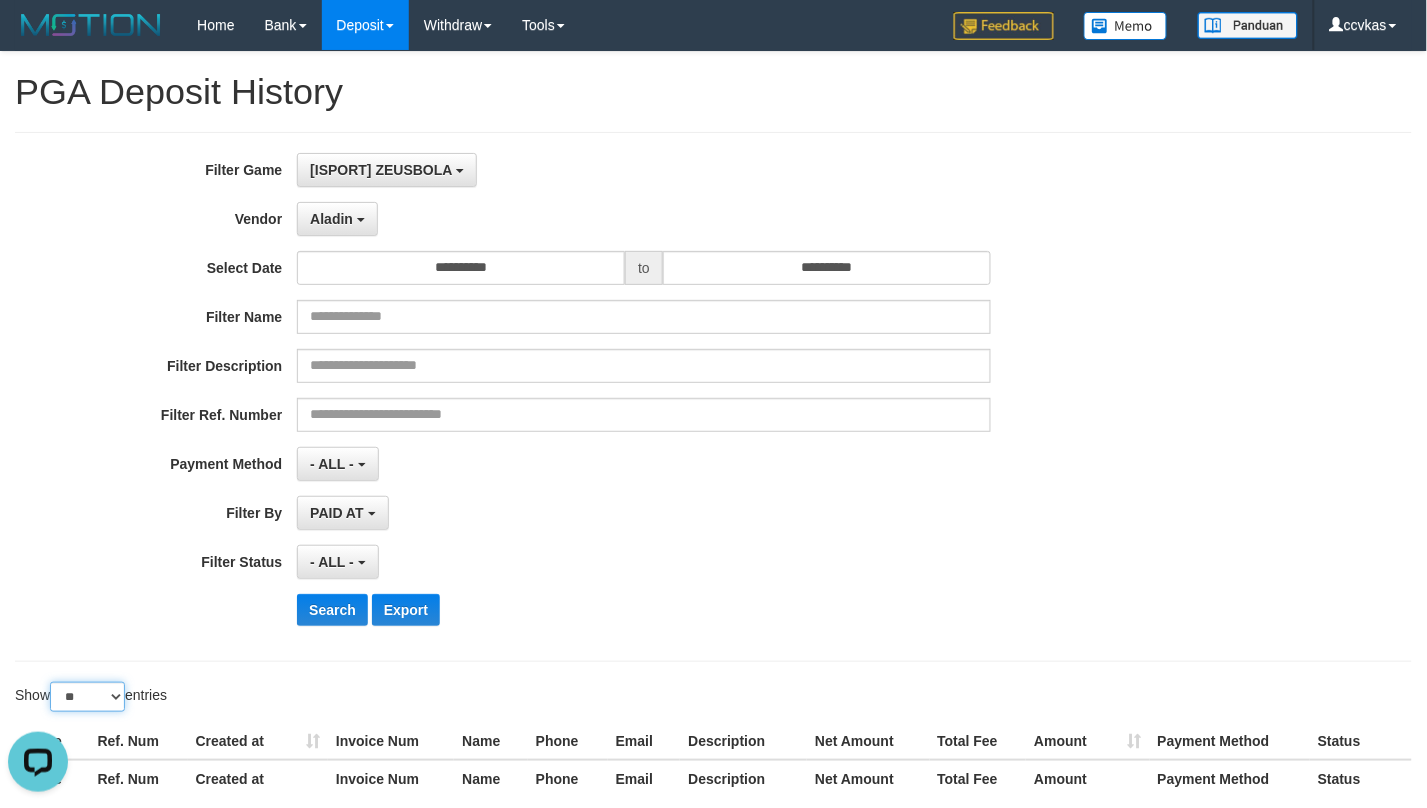 click on "** ** ** ***" at bounding box center (87, 697) 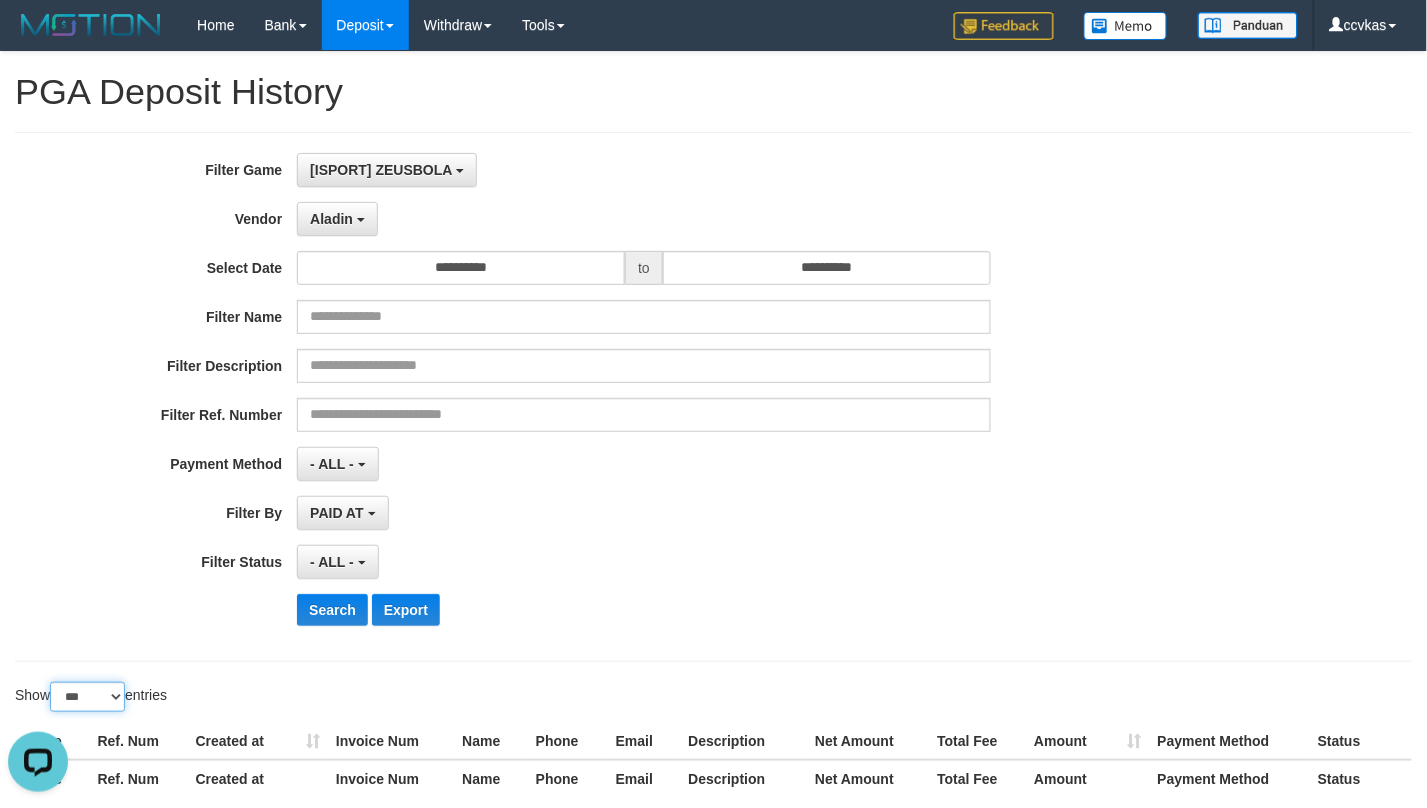 click on "** ** ** ***" at bounding box center [87, 697] 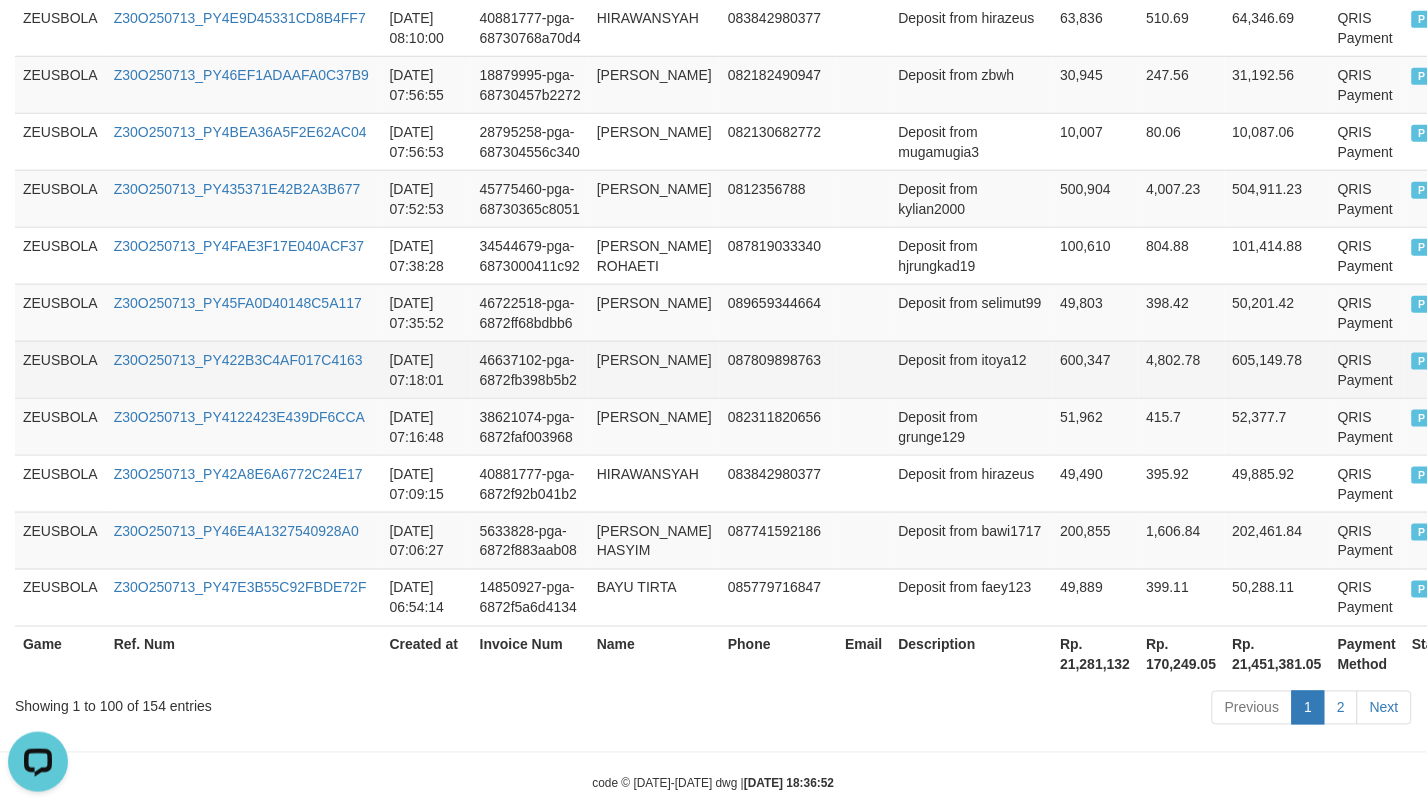 scroll, scrollTop: 5974, scrollLeft: 0, axis: vertical 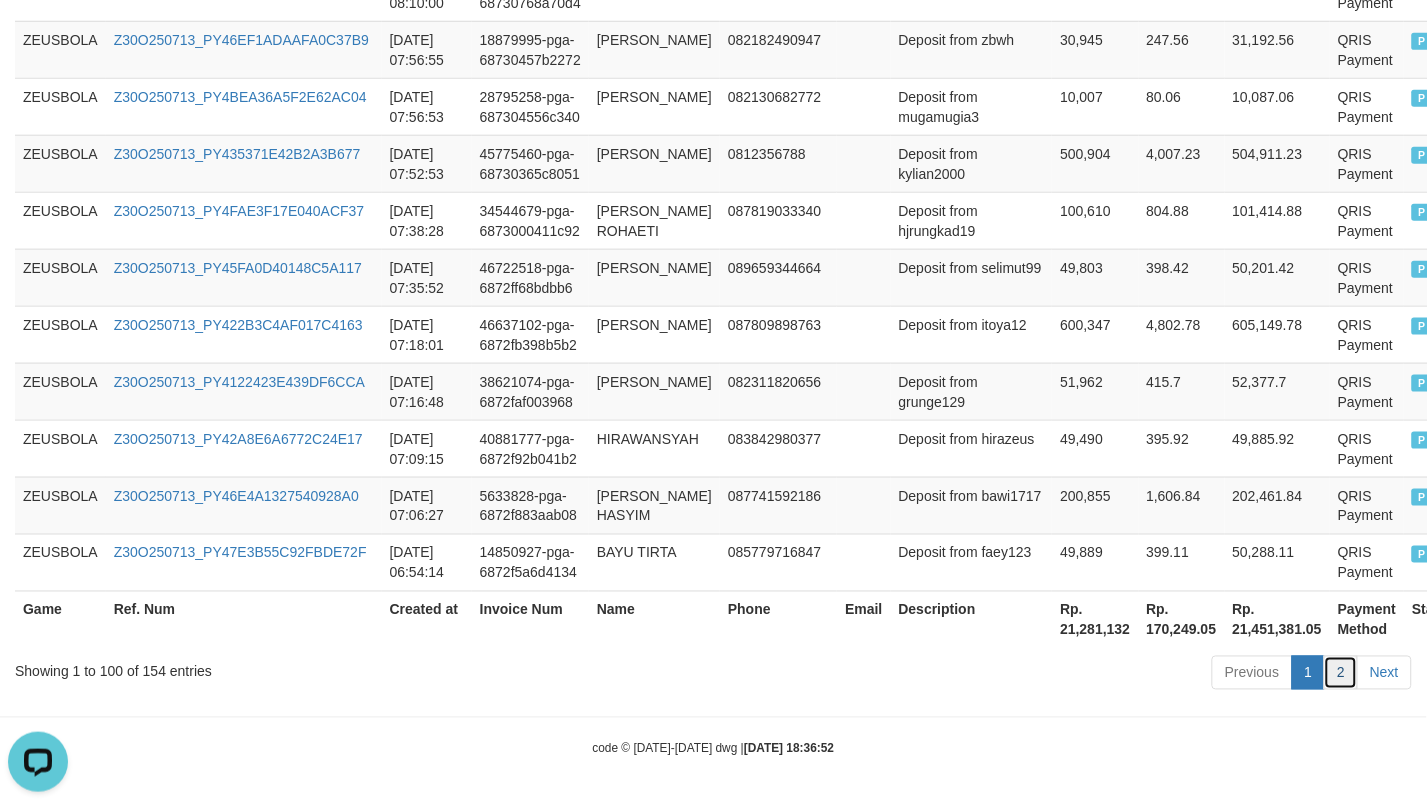click on "2" at bounding box center (1341, 673) 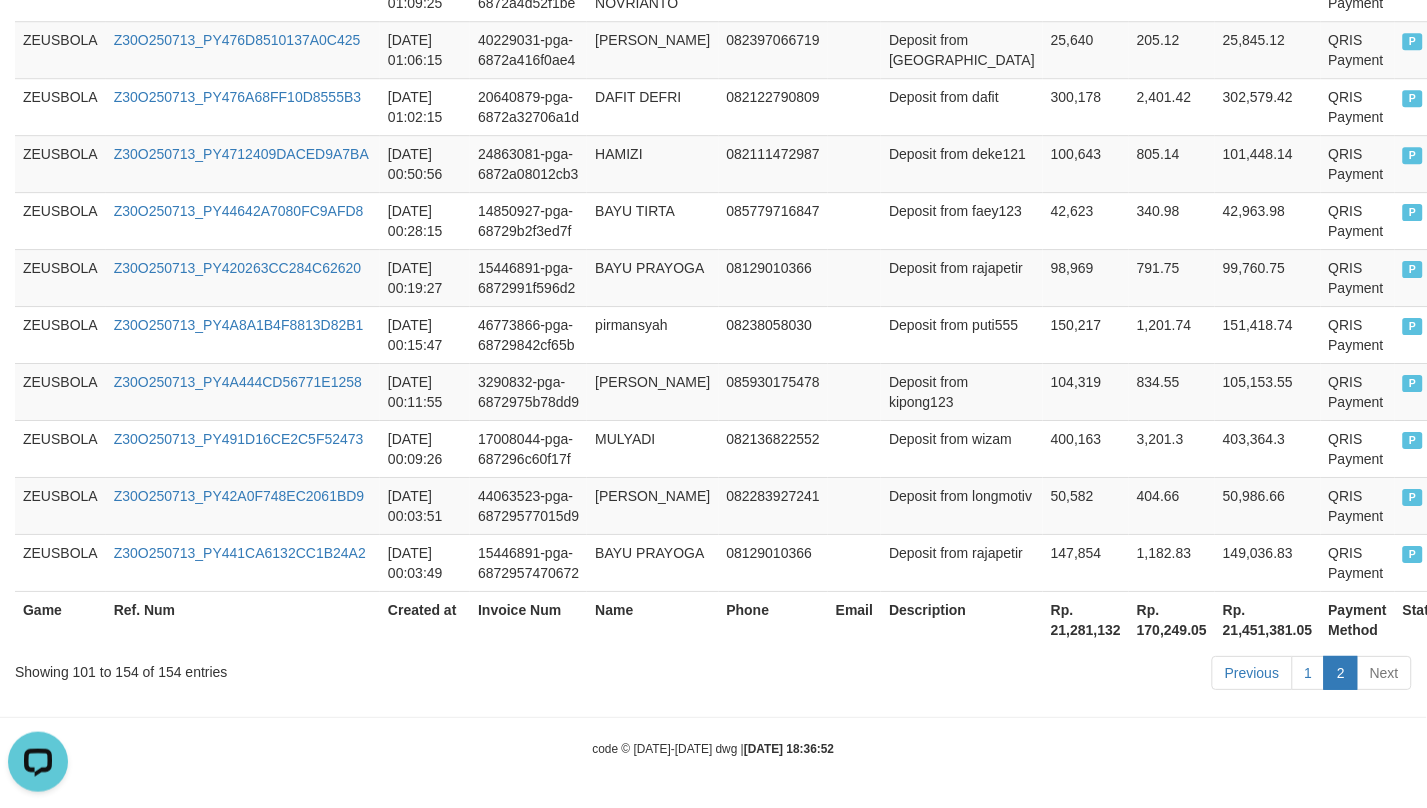 scroll, scrollTop: 565, scrollLeft: 0, axis: vertical 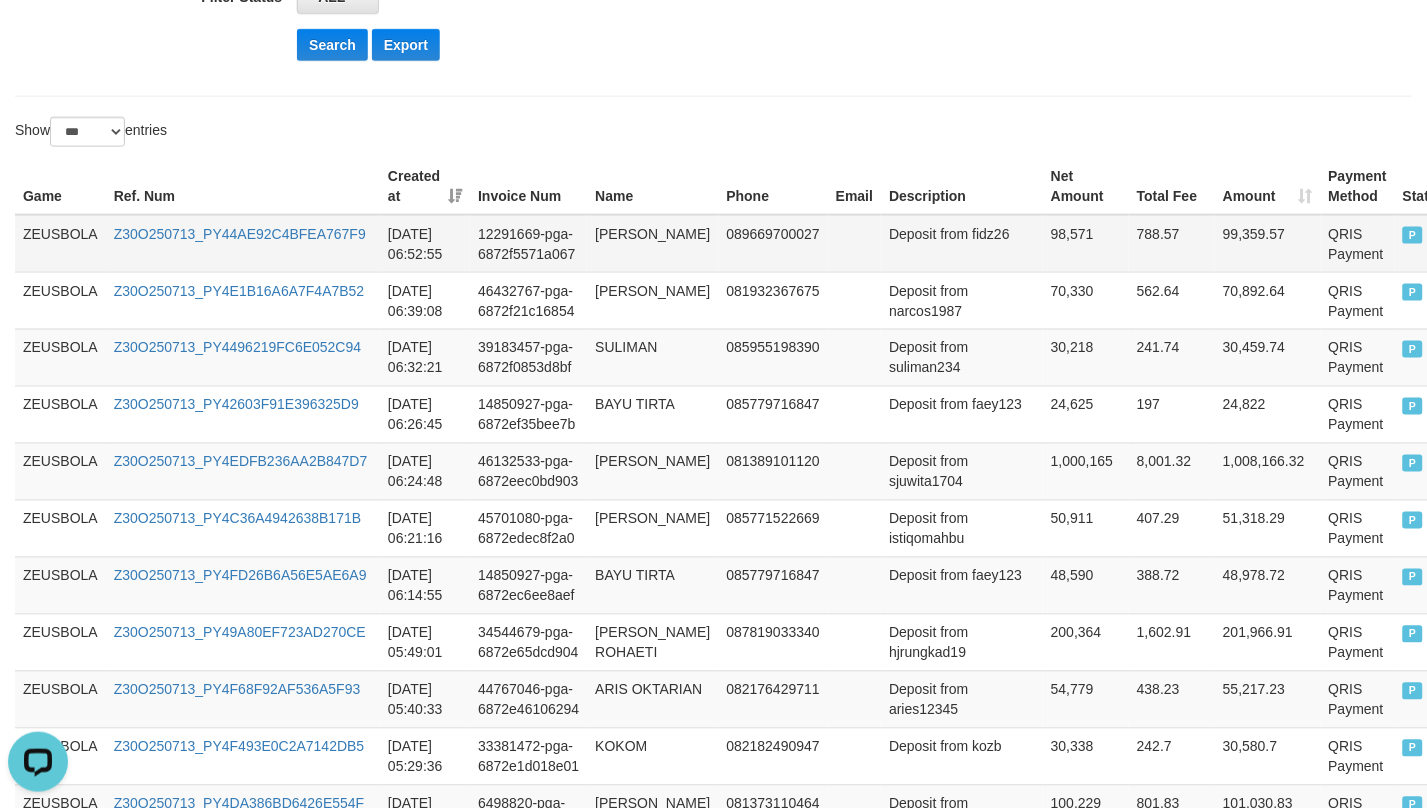click on "ZEUSBOLA" at bounding box center (60, 244) 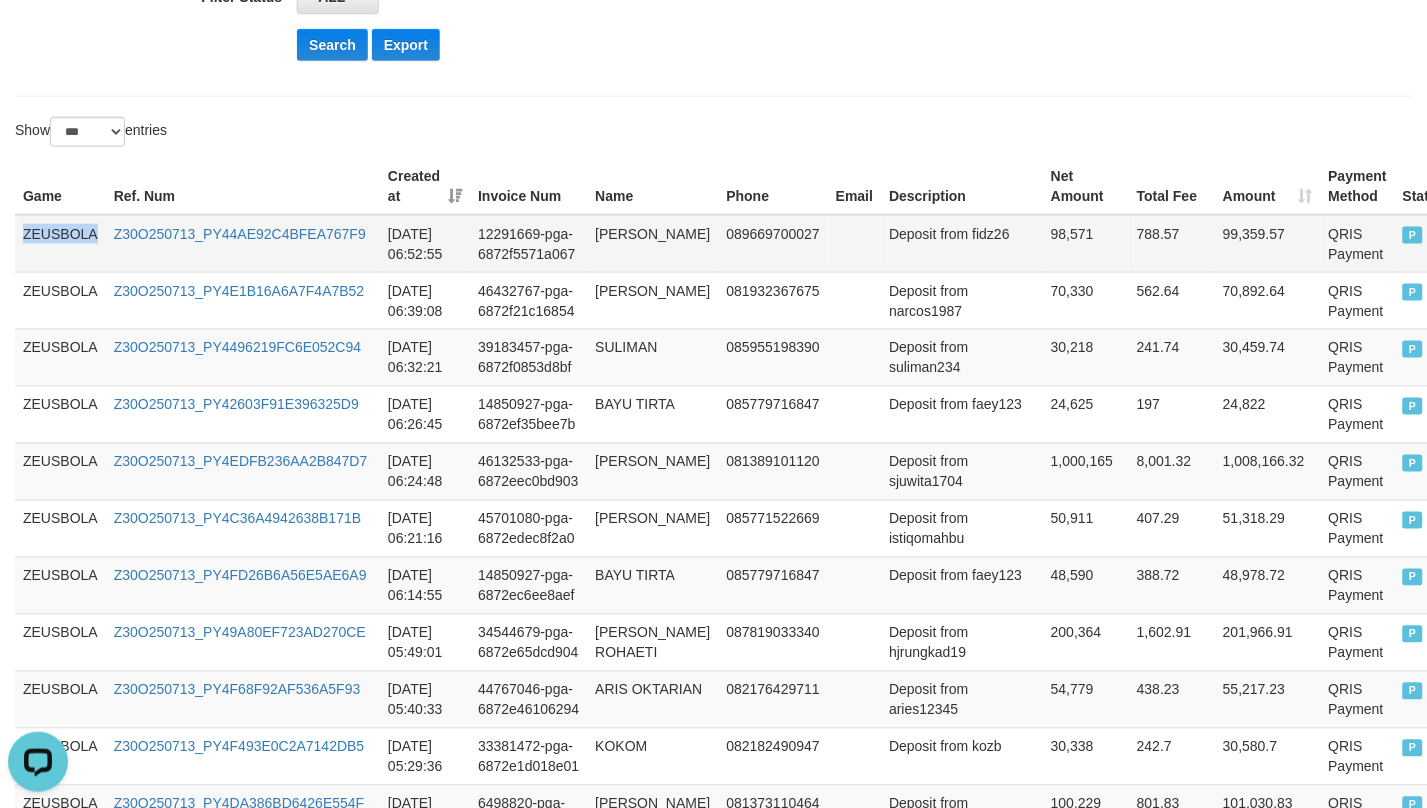 drag, startPoint x: 48, startPoint y: 227, endPoint x: 475, endPoint y: 286, distance: 431.05685 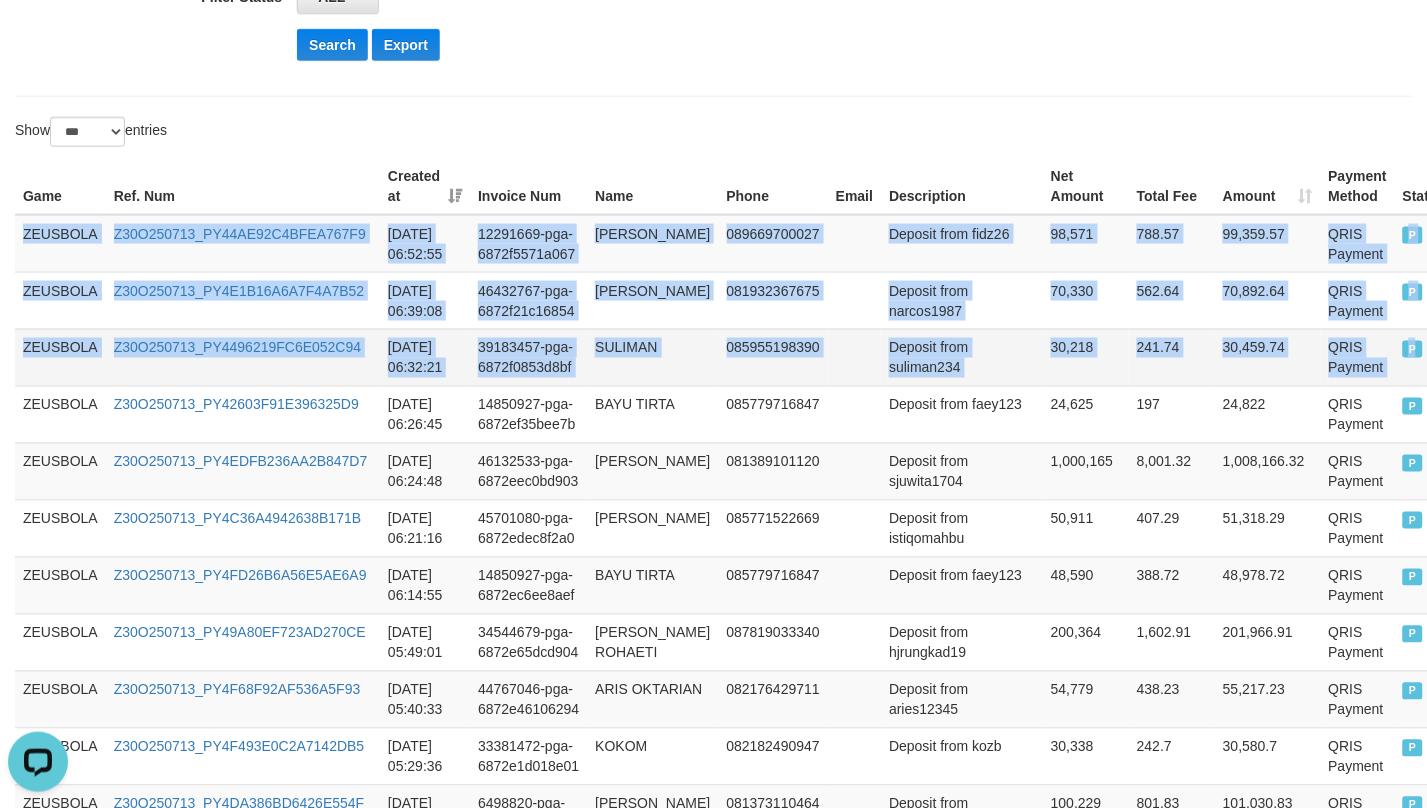 click on "P" at bounding box center [1424, 357] 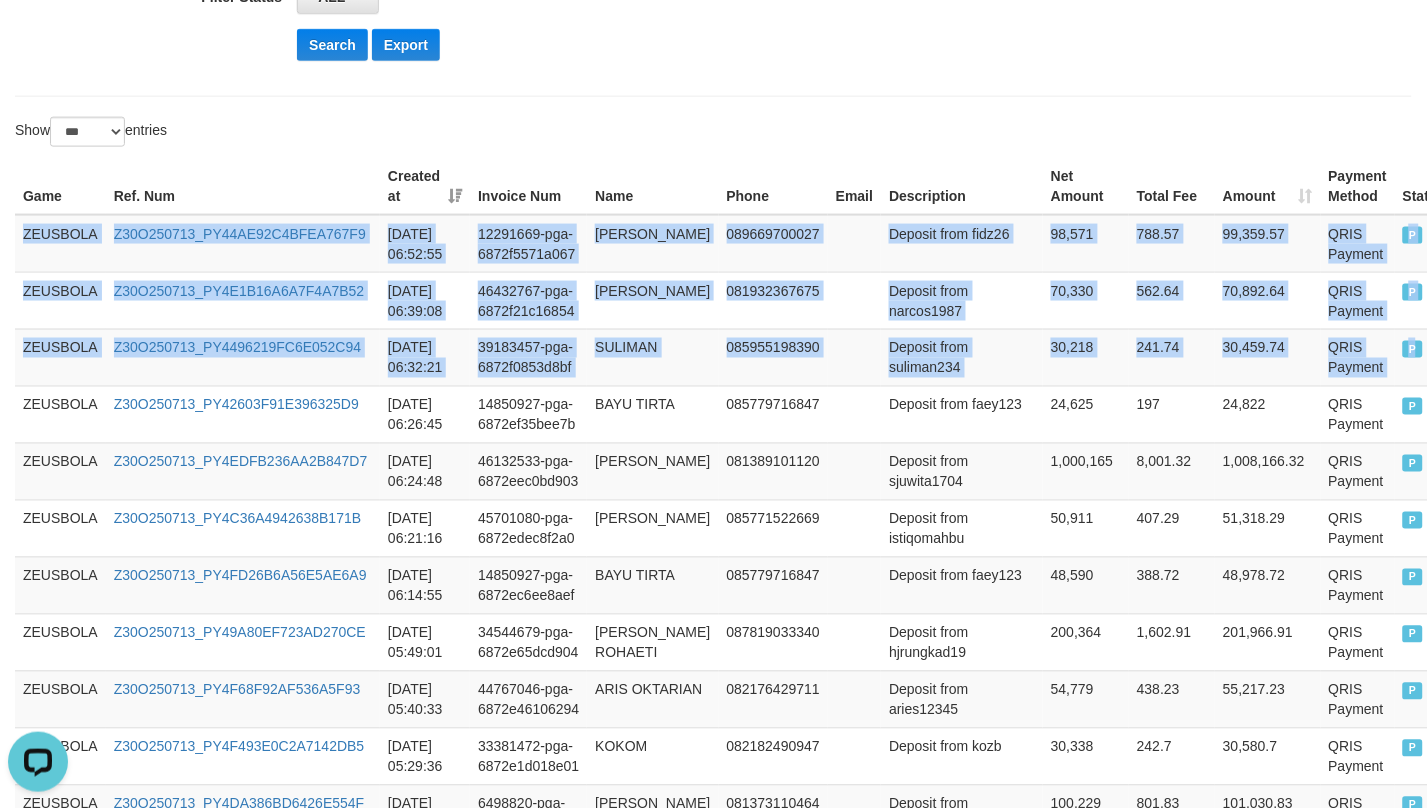 drag, startPoint x: 1108, startPoint y: 122, endPoint x: 1132, endPoint y: 170, distance: 53.66563 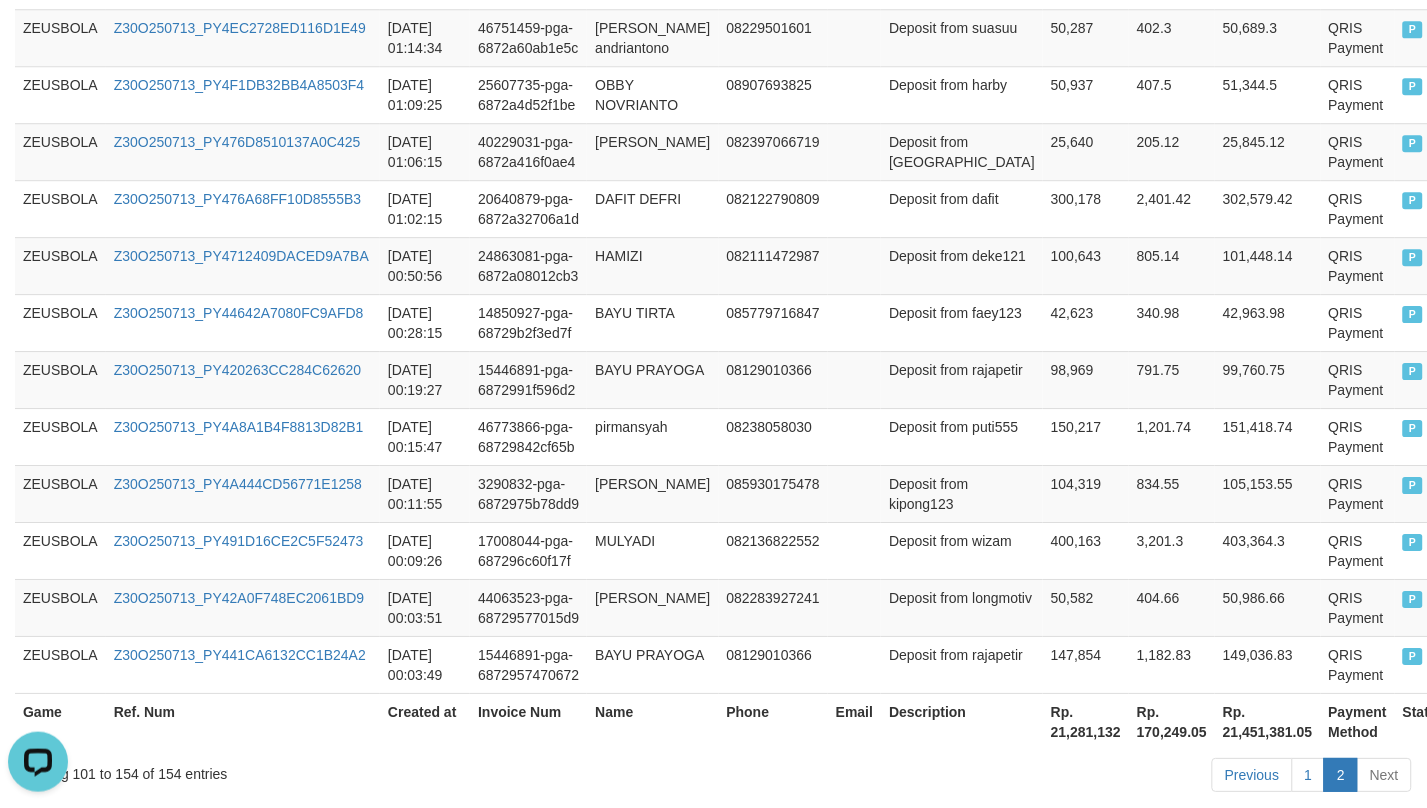 scroll, scrollTop: 3311, scrollLeft: 0, axis: vertical 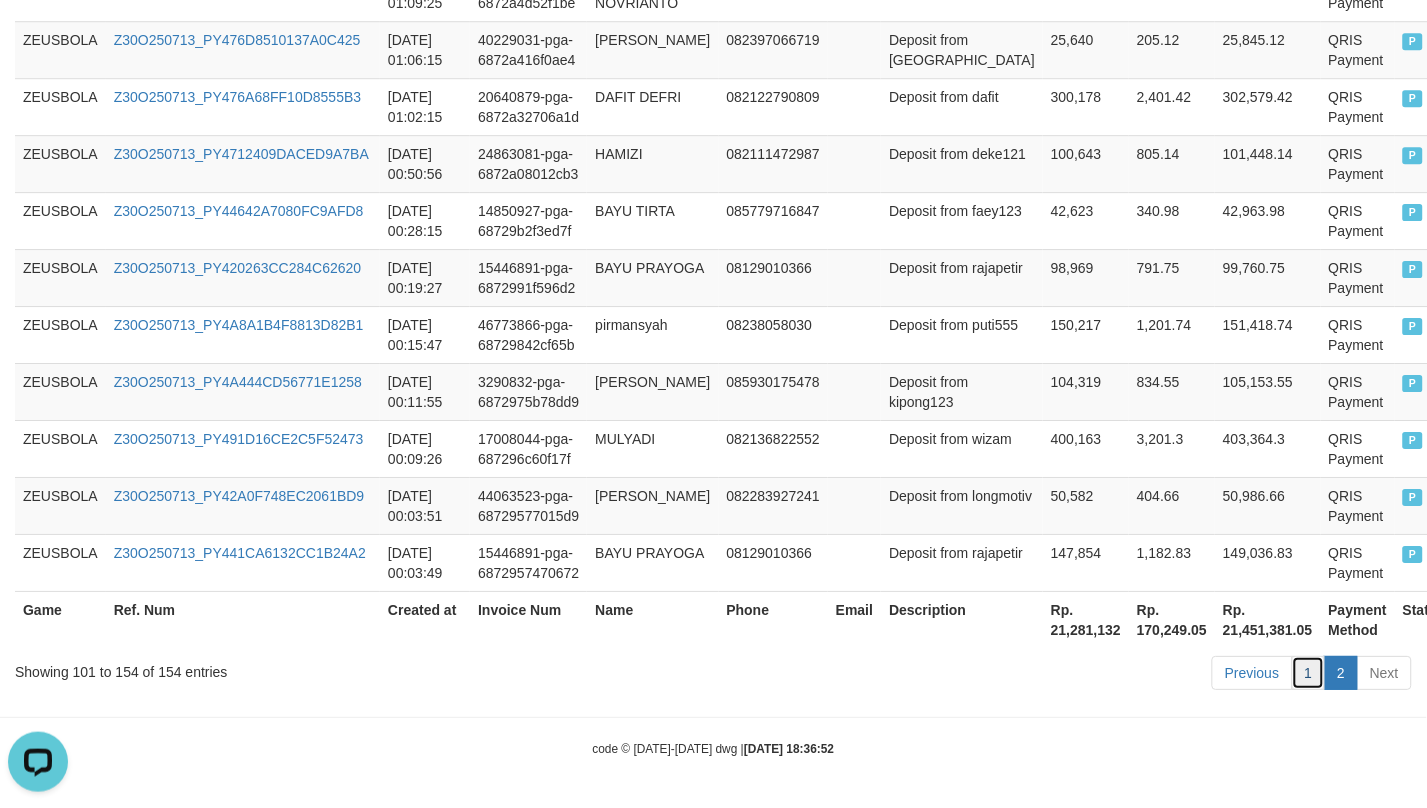 click on "1" at bounding box center [1309, 673] 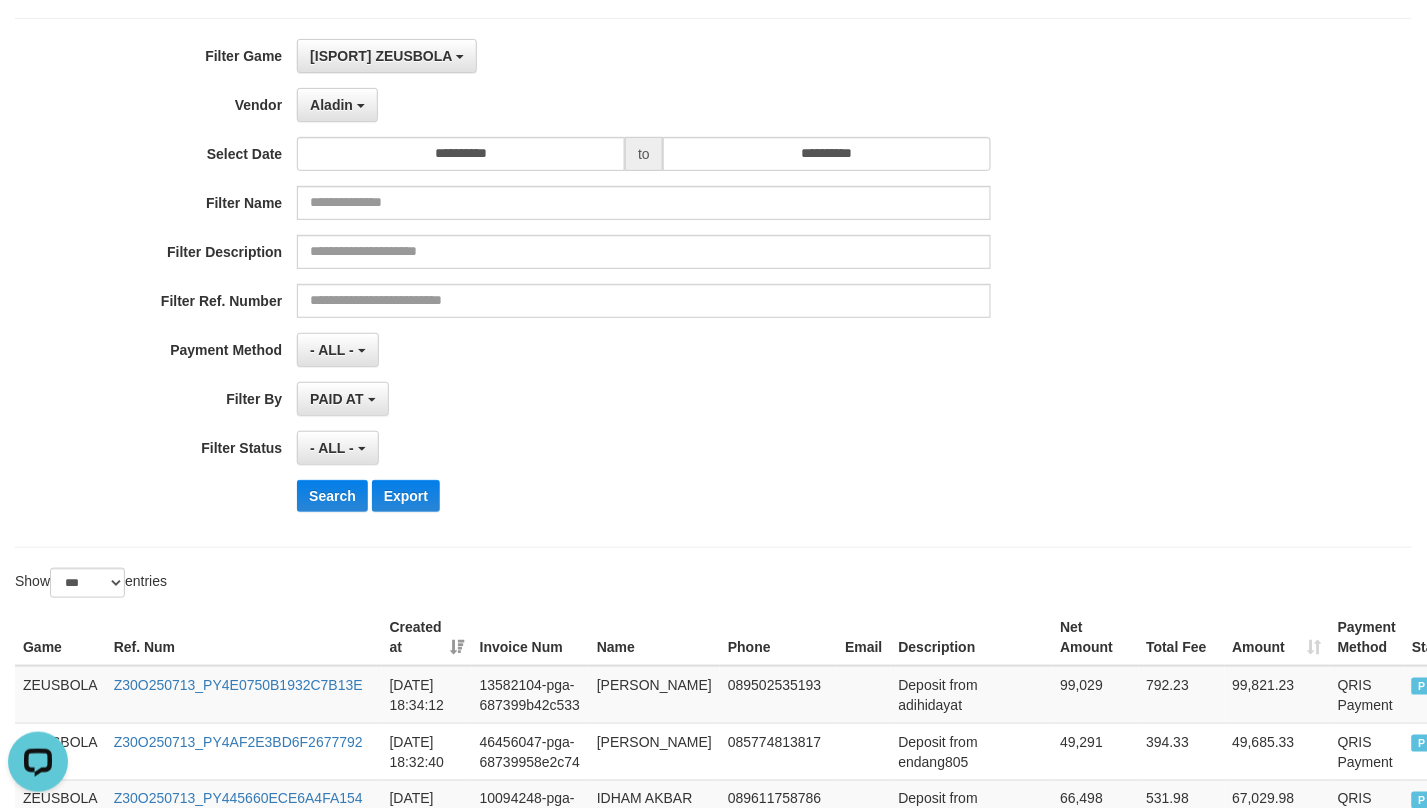 scroll, scrollTop: 85, scrollLeft: 0, axis: vertical 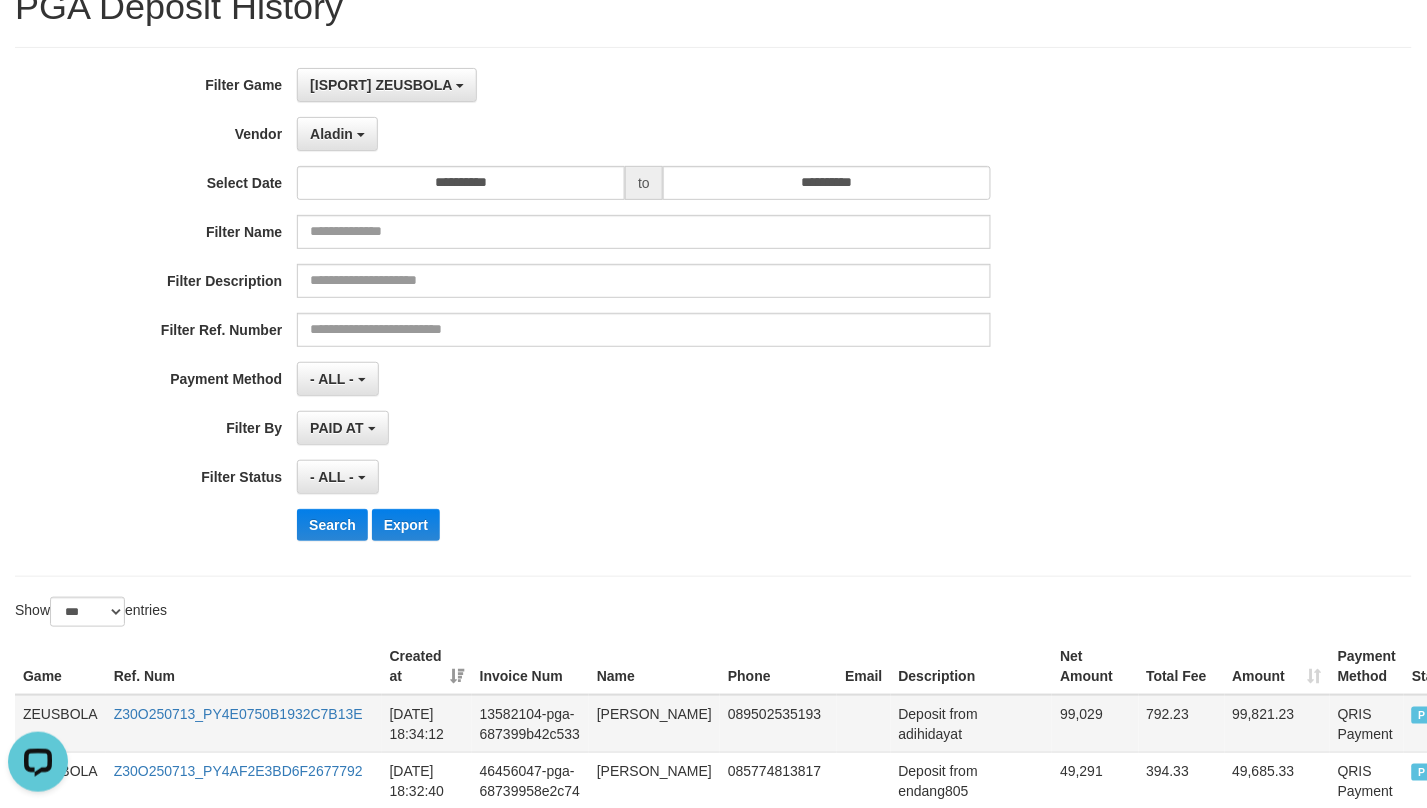 click on "ZEUSBOLA" at bounding box center (60, 724) 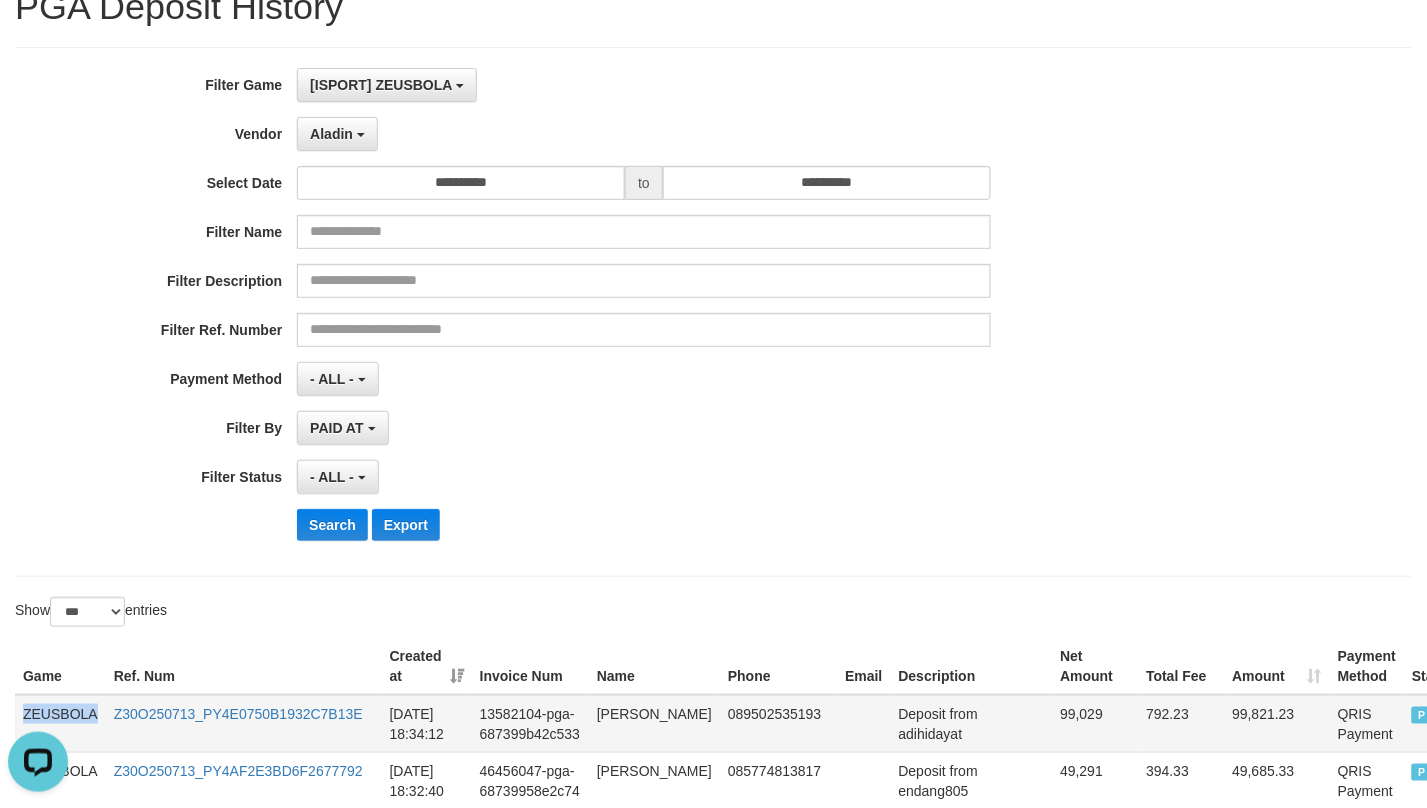 click on "ZEUSBOLA" at bounding box center (60, 724) 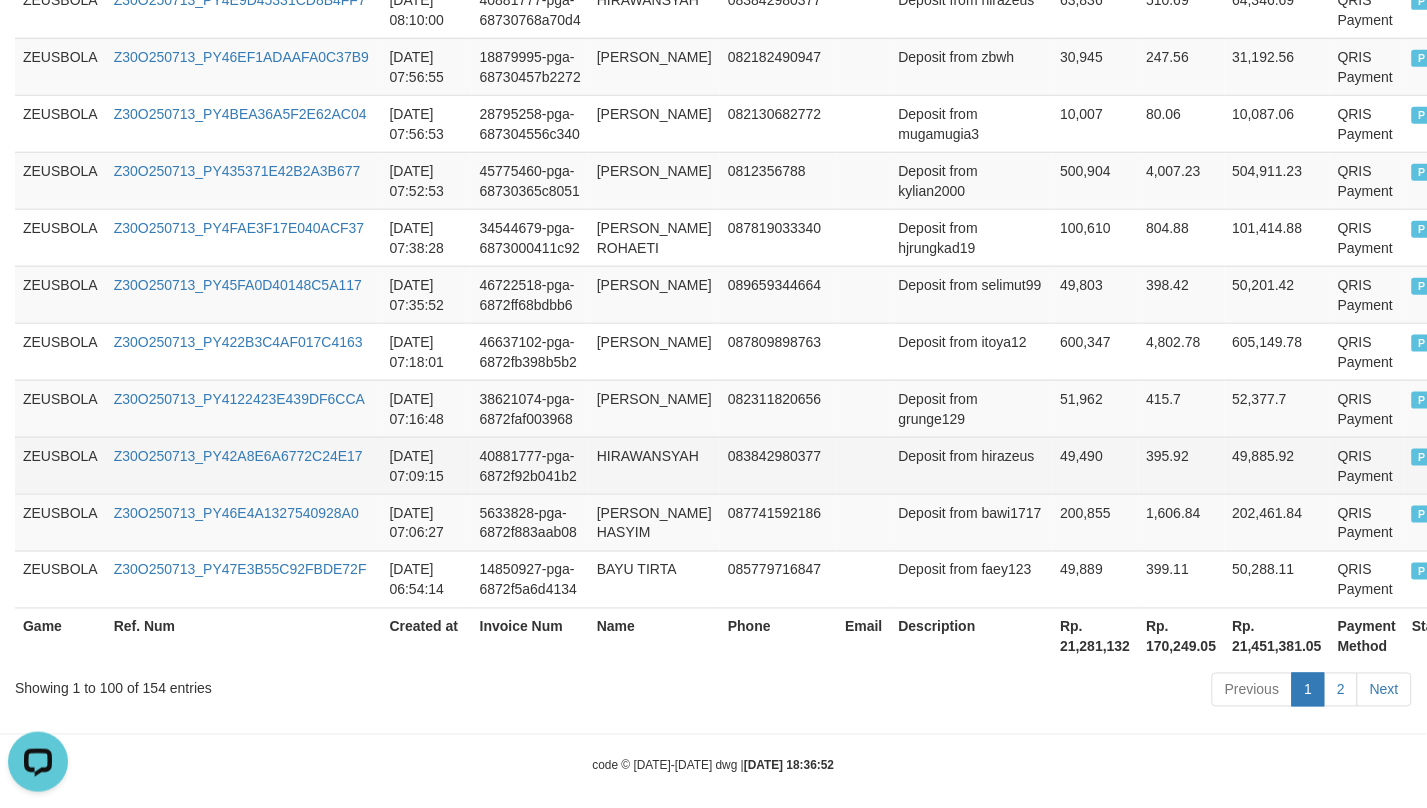 scroll, scrollTop: 5974, scrollLeft: 0, axis: vertical 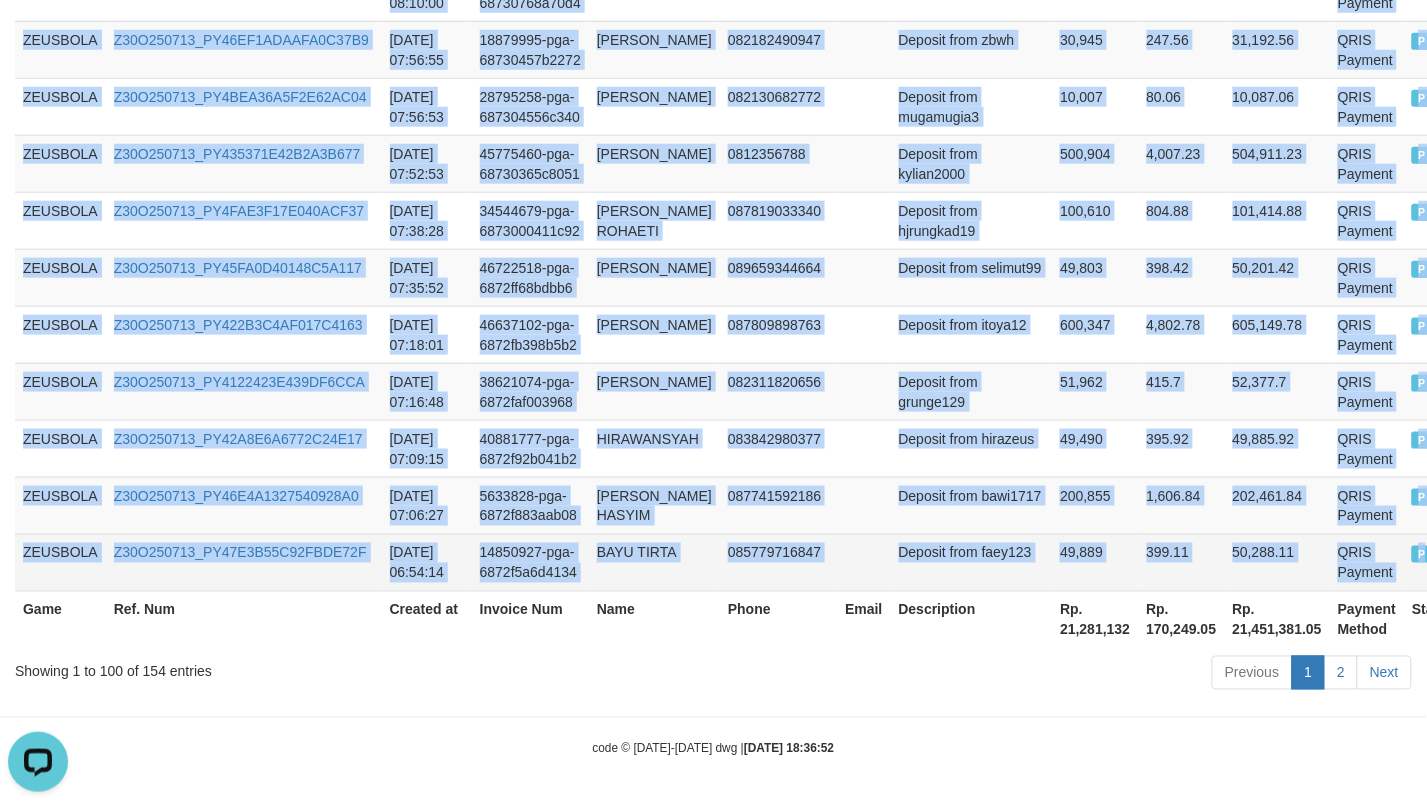 click on "P" at bounding box center (1433, 562) 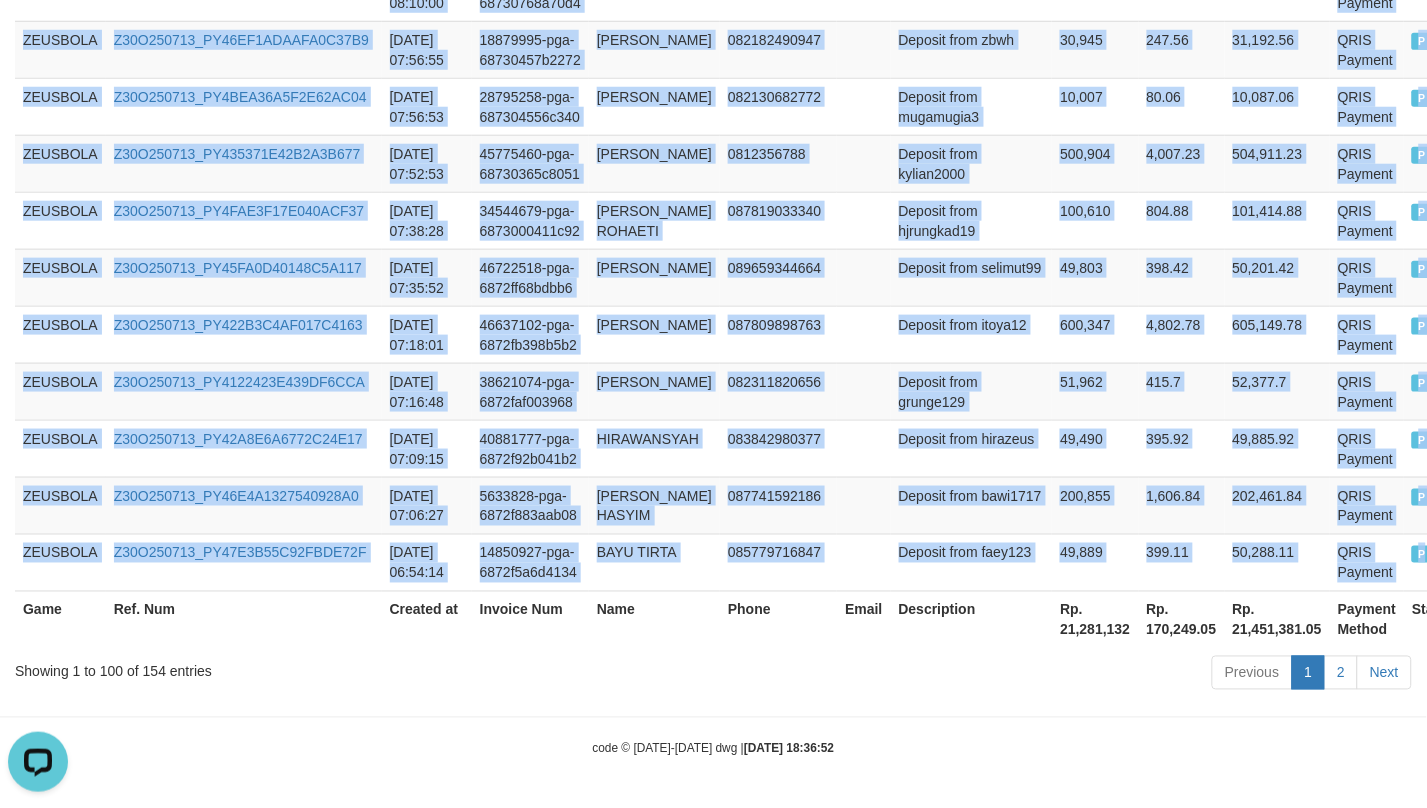 copy on "ZEUSBOLA Z30O250713_PY4E0750B1932C7B13E [DATE] 18:34:12 13582104-pga-687399b42c533 ADI HIDAYAT 089502535193 Deposit from adihidayat 99,029 792.23 99,821.23 QRIS Payment P   ZEUSBOLA Z30O250713_PY4AF2E3BD6F2677792 [DATE] 18:32:40 46456047-pga-68739958e2c74 [PERSON_NAME] 085774813817 Deposit from endang805 49,291 394.33 49,685.33 QRIS Payment P   ZEUSBOLA Z30O250713_PY445660ECE6A4FA154 [DATE] 18:22:21 10094248-pga-687396eda67e5 IDHAM AKBAR ANBIYA 089611758786 Deposit from idham7000 66,498 531.98 67,029.98 QRIS Payment P   ZEUSBOLA Z30O250713_PY447C650B7F74BB8CC [DATE] 18:21:23 46783537-pga-687396b348fb5 [PERSON_NAME] 085136670532 Deposit from zbedwin32 497,906 3,983.25 501,889.25 QRIS Payment P   ZEUSBOLA Z30O250713_PY47A6494079F06B4FC [DATE] 18:18:07 34071880-pga-687395ef1b5b2 [PERSON_NAME] 081311602902 Deposit from ricky33 25,235 201.88 25,436.88 QRIS Payment P   ZEUSBOLA Z30O250713_PY4438C0299E6D63EFC [DATE] 18:17:00 1716875-pga-687395ac9818c [PERSON_NAME] LIAT DETAIL ..." 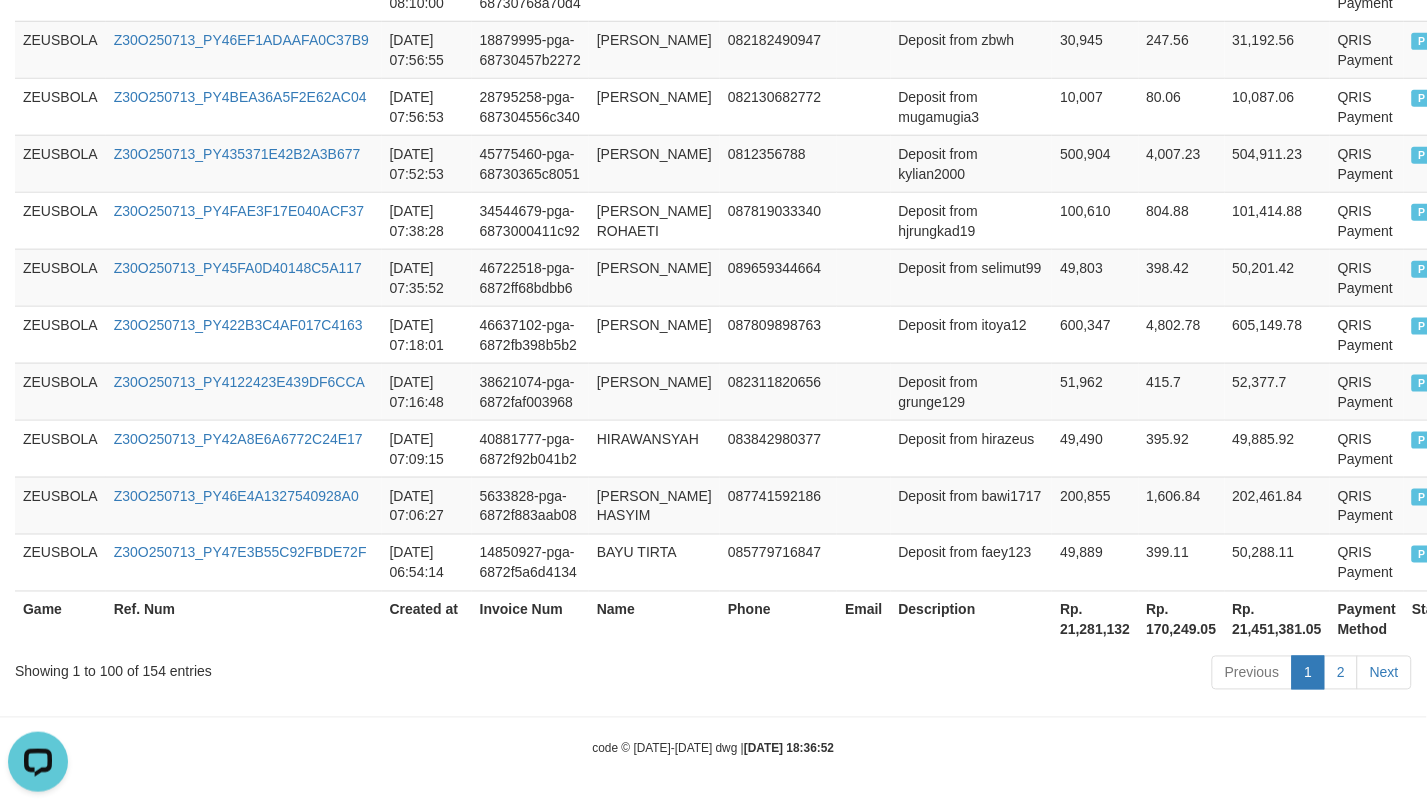 drag, startPoint x: 1076, startPoint y: 714, endPoint x: 1091, endPoint y: 668, distance: 48.38388 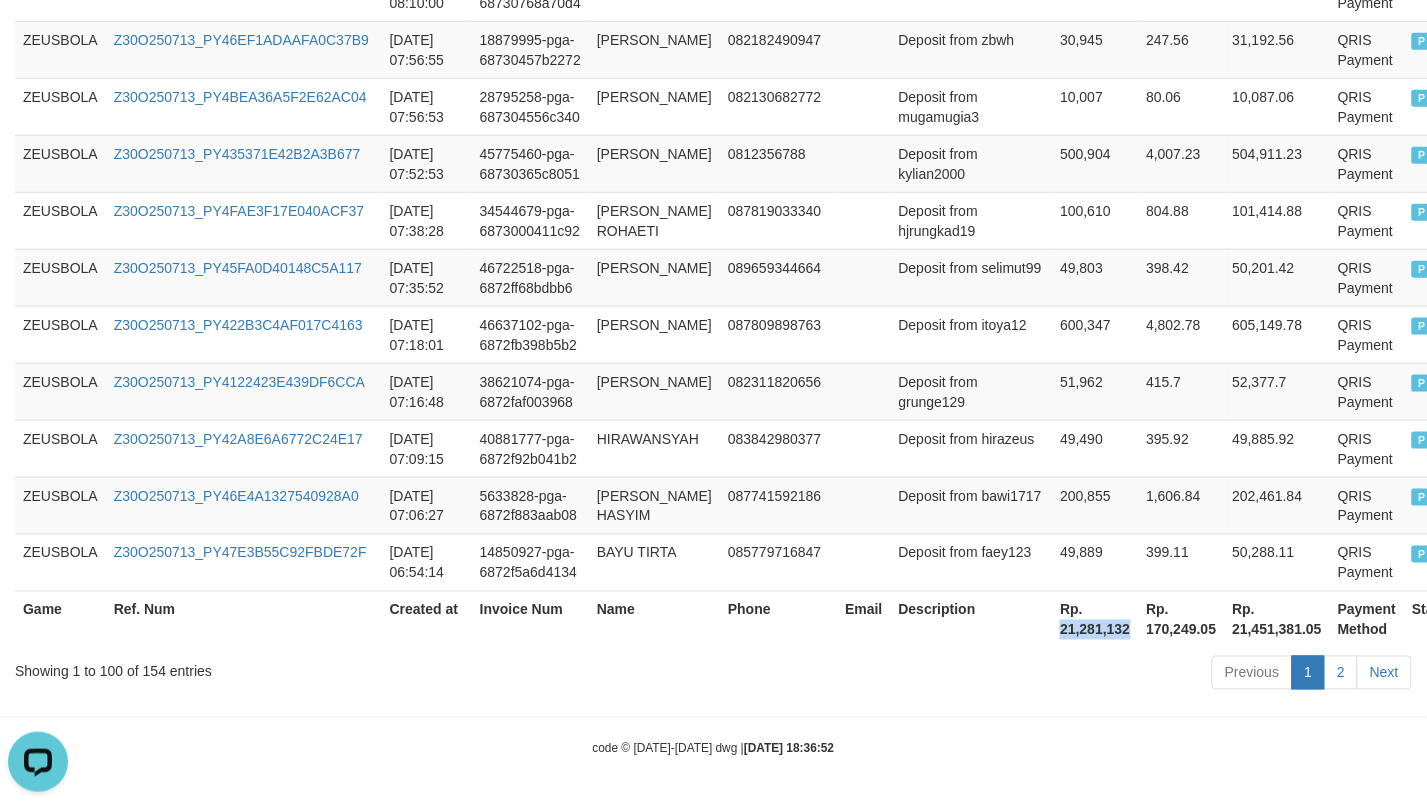 click on "Rp. 21,281,132" at bounding box center [1095, 619] 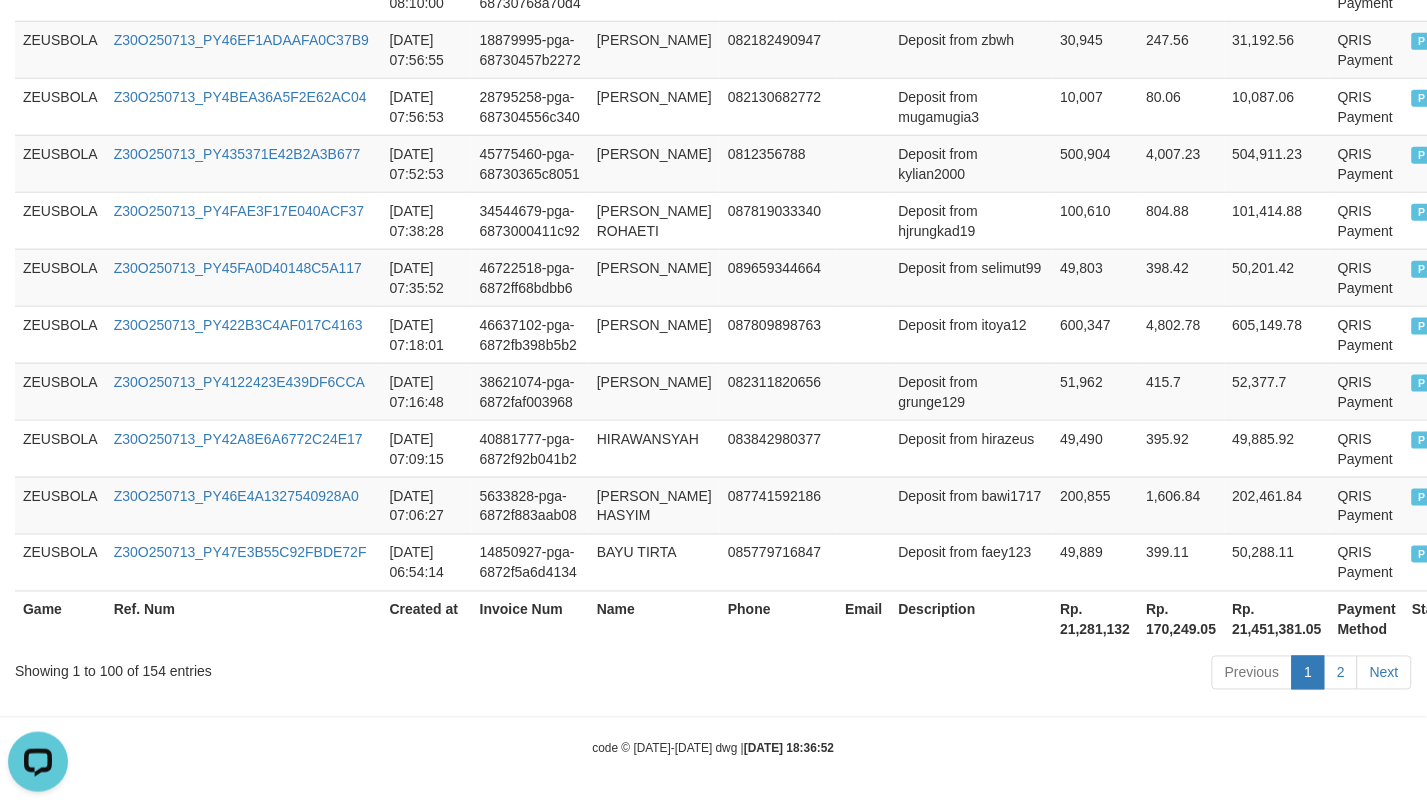 click on "Toggle navigation
Home
Bank
Account List
Load
By Website
Group
[ISPORT]													ZEUSBOLA
Mutasi Bank
Search
Sync
Note Mutasi
Deposit
DPS Fetch
DPS List
History
PGA History
Note DPS" at bounding box center [713, -2551] 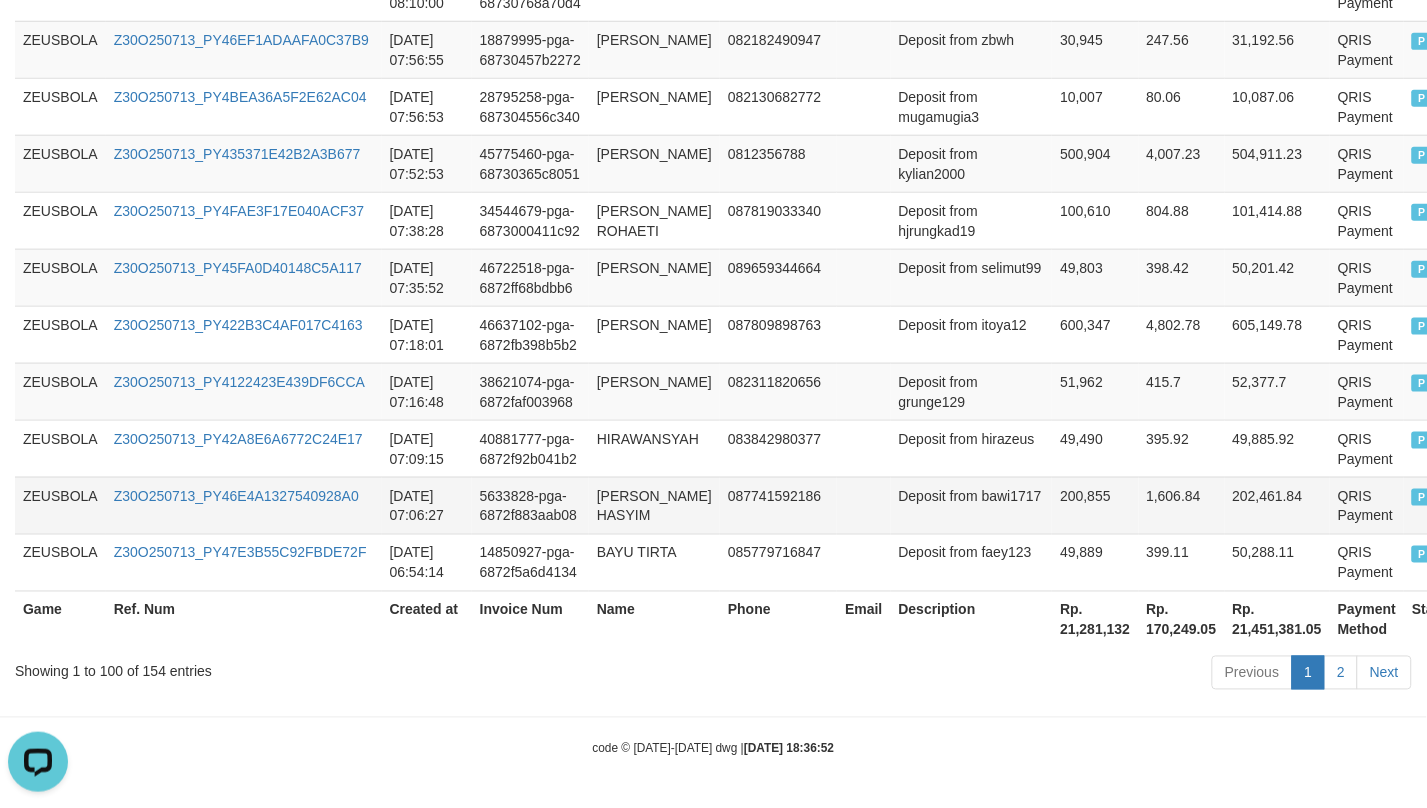 click on "Deposit from bawi1717" at bounding box center (972, 505) 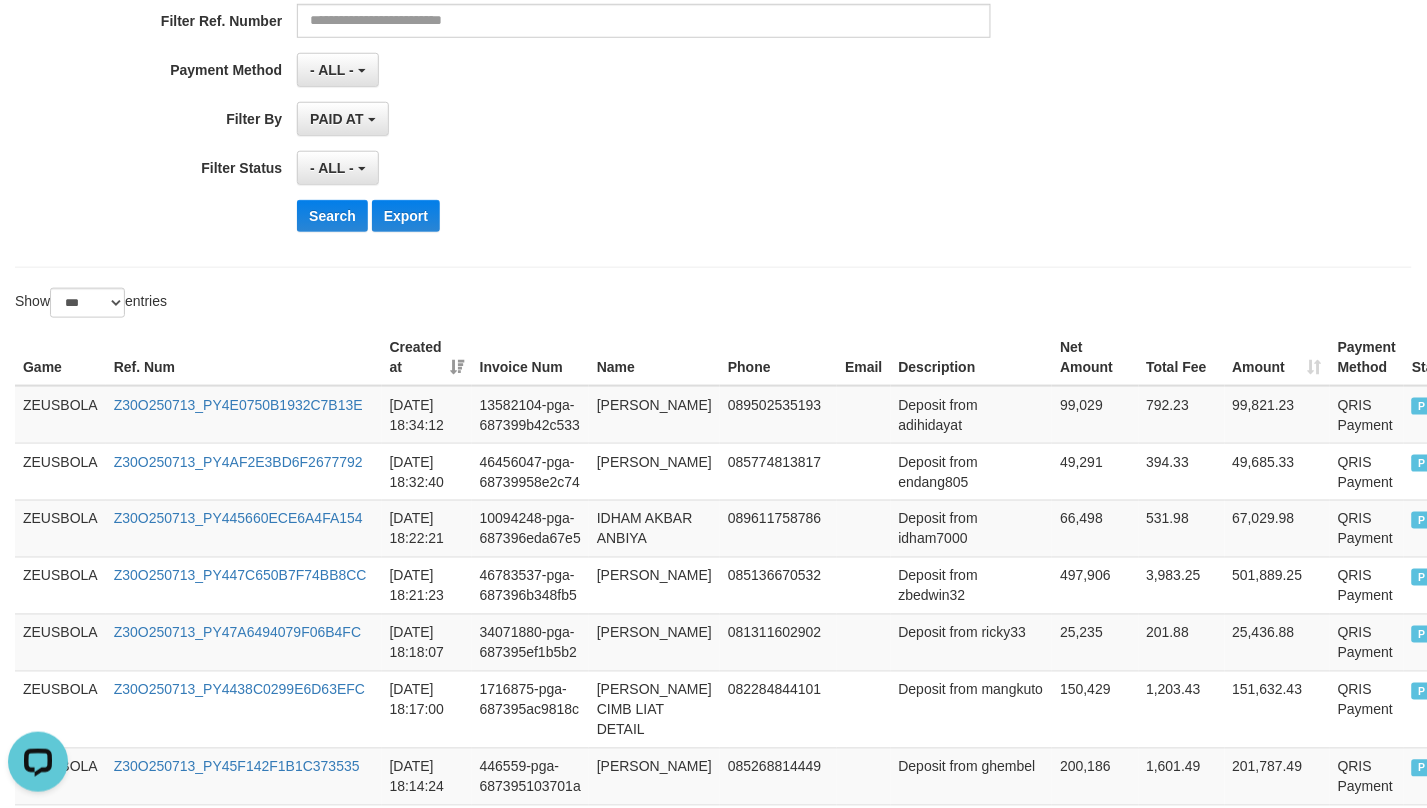 click on "- ALL -    SELECT ALL  - ALL -  SELECT STATUS
PENDING/UNPAID
PAID
CANCELED
EXPIRED" at bounding box center [644, 168] 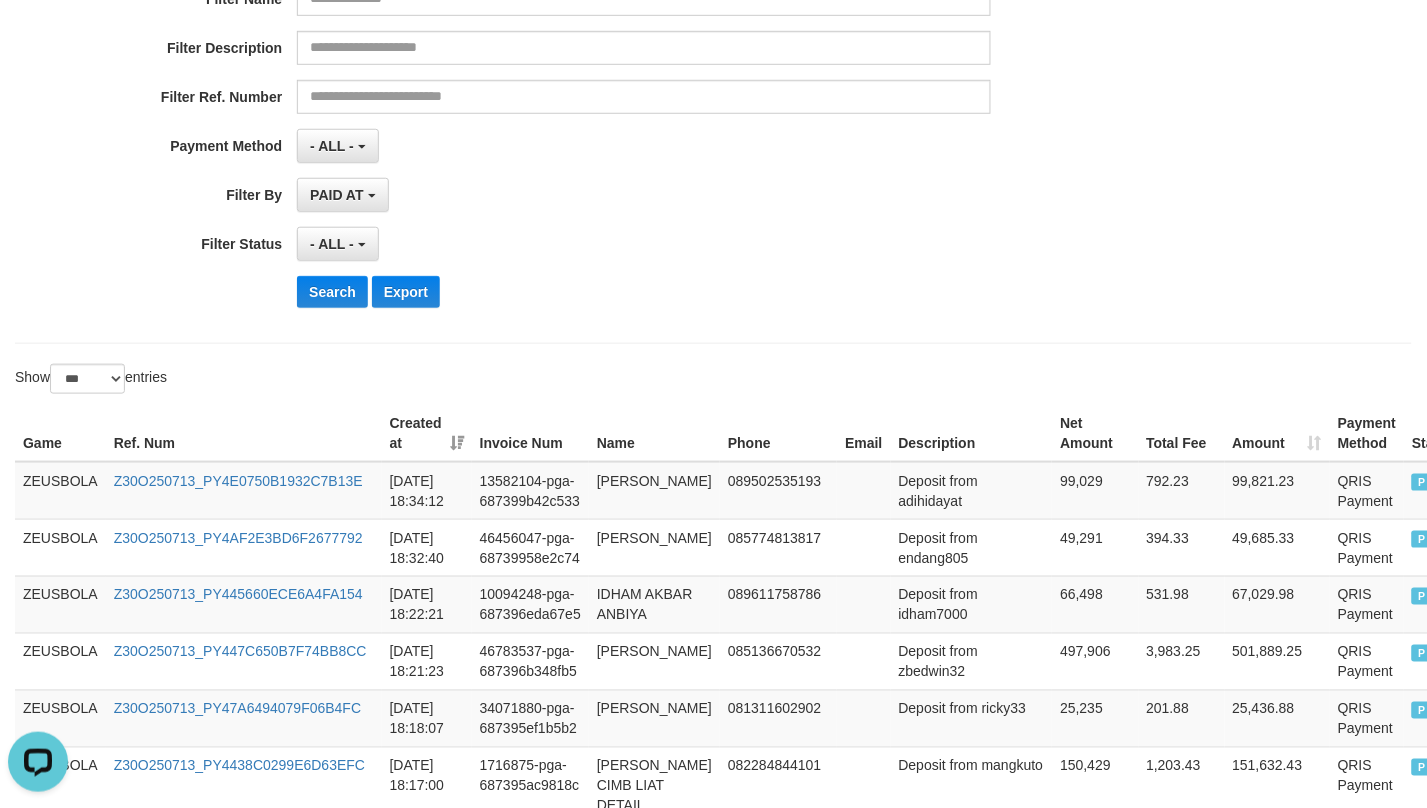 scroll, scrollTop: 172, scrollLeft: 0, axis: vertical 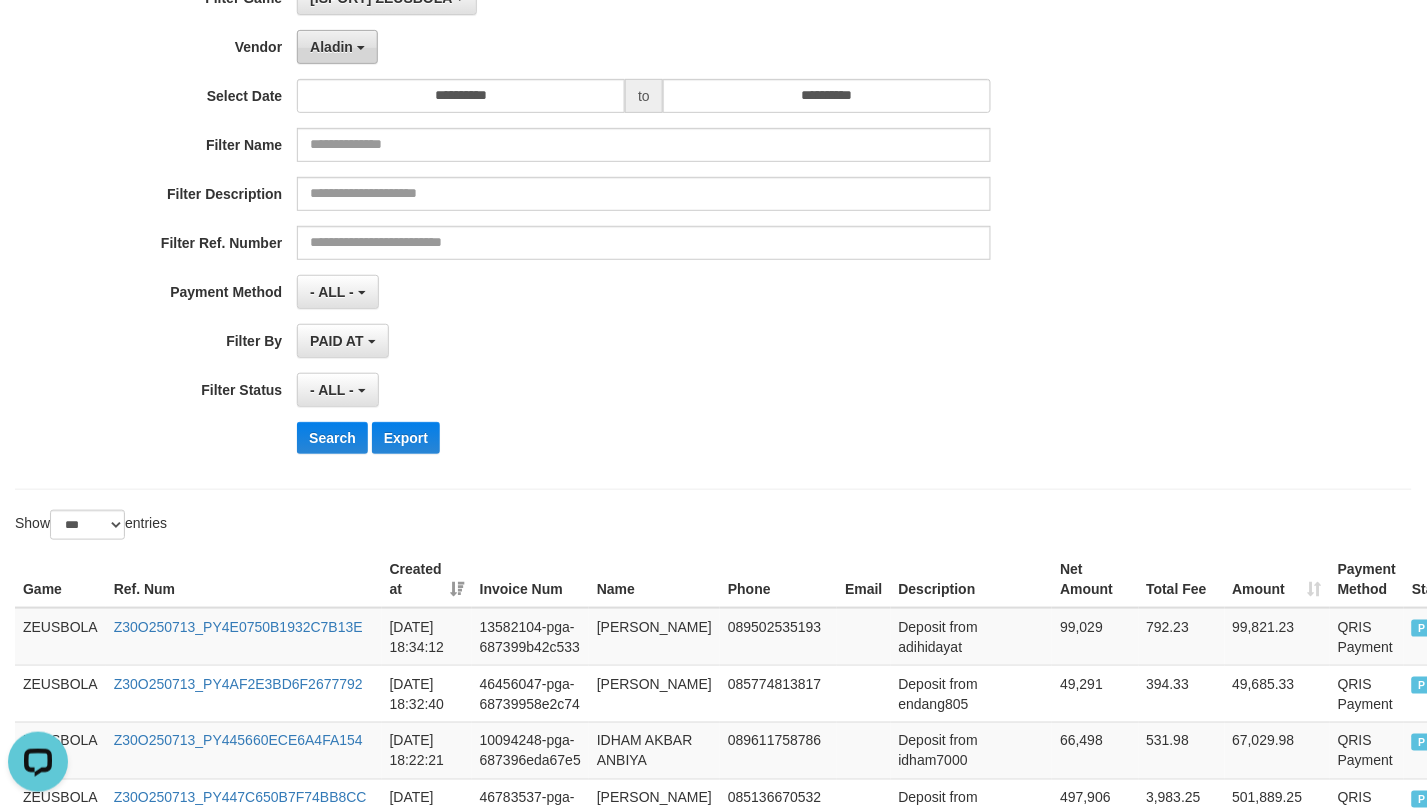 click on "Aladin" at bounding box center [331, 47] 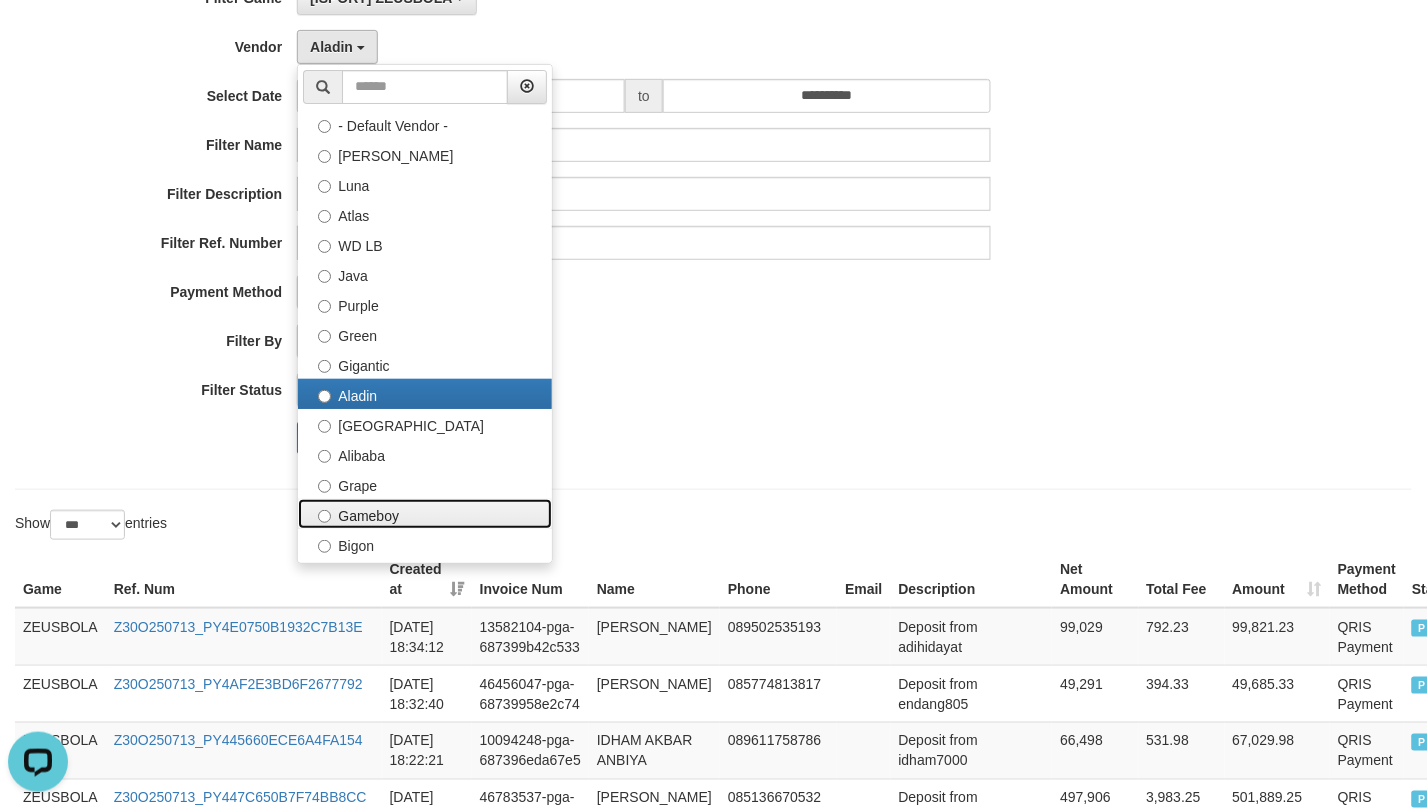 drag, startPoint x: 414, startPoint y: 520, endPoint x: 395, endPoint y: 505, distance: 24.207438 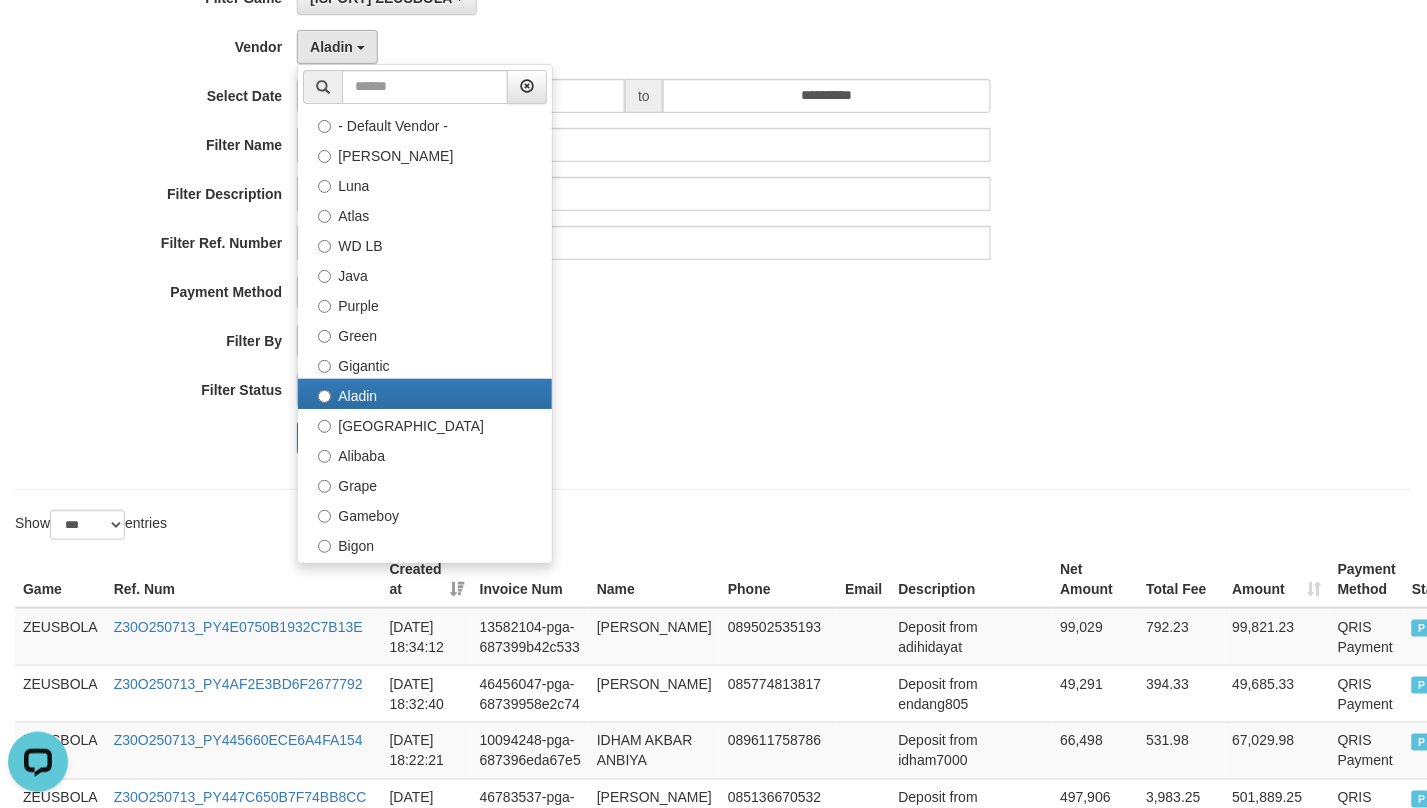 select on "**********" 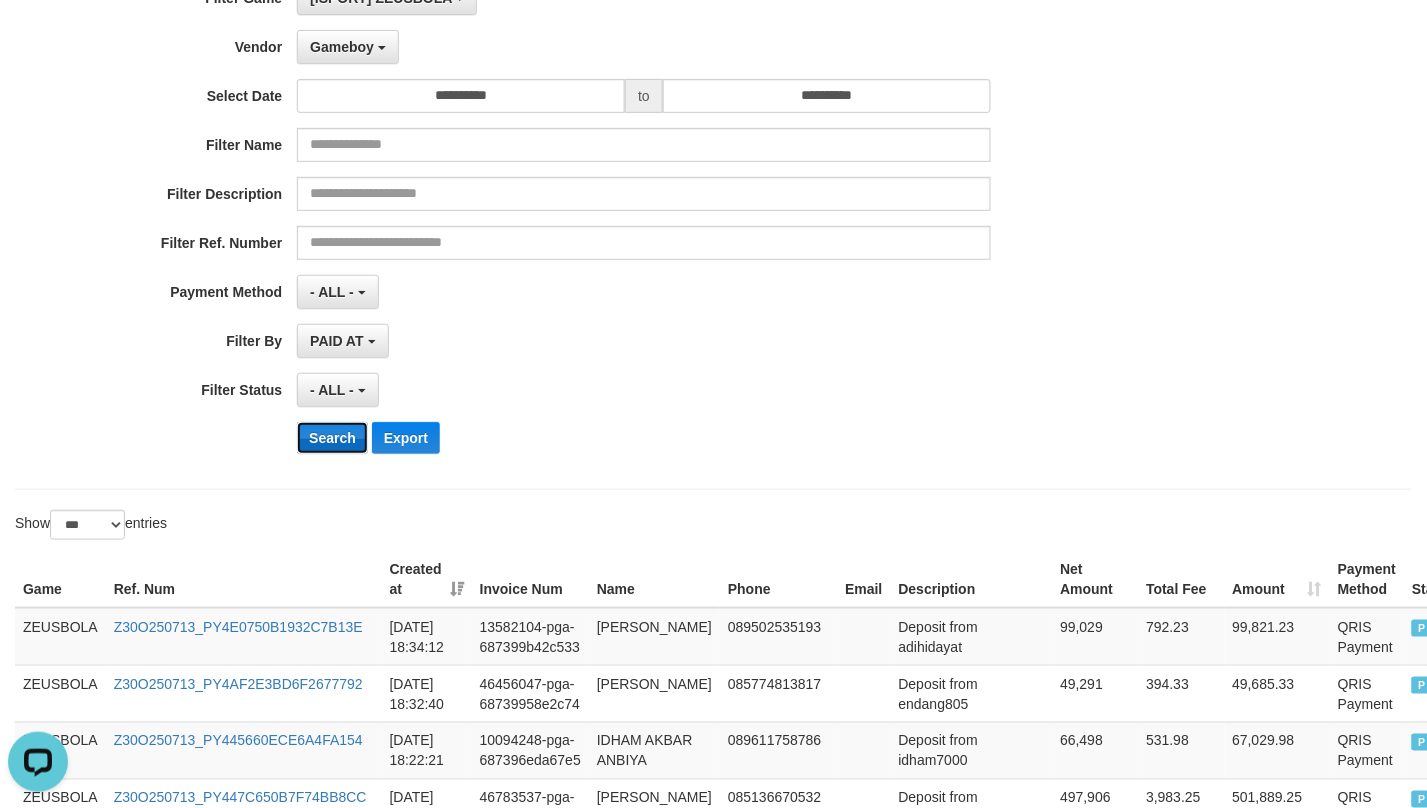 click on "Search" at bounding box center [332, 438] 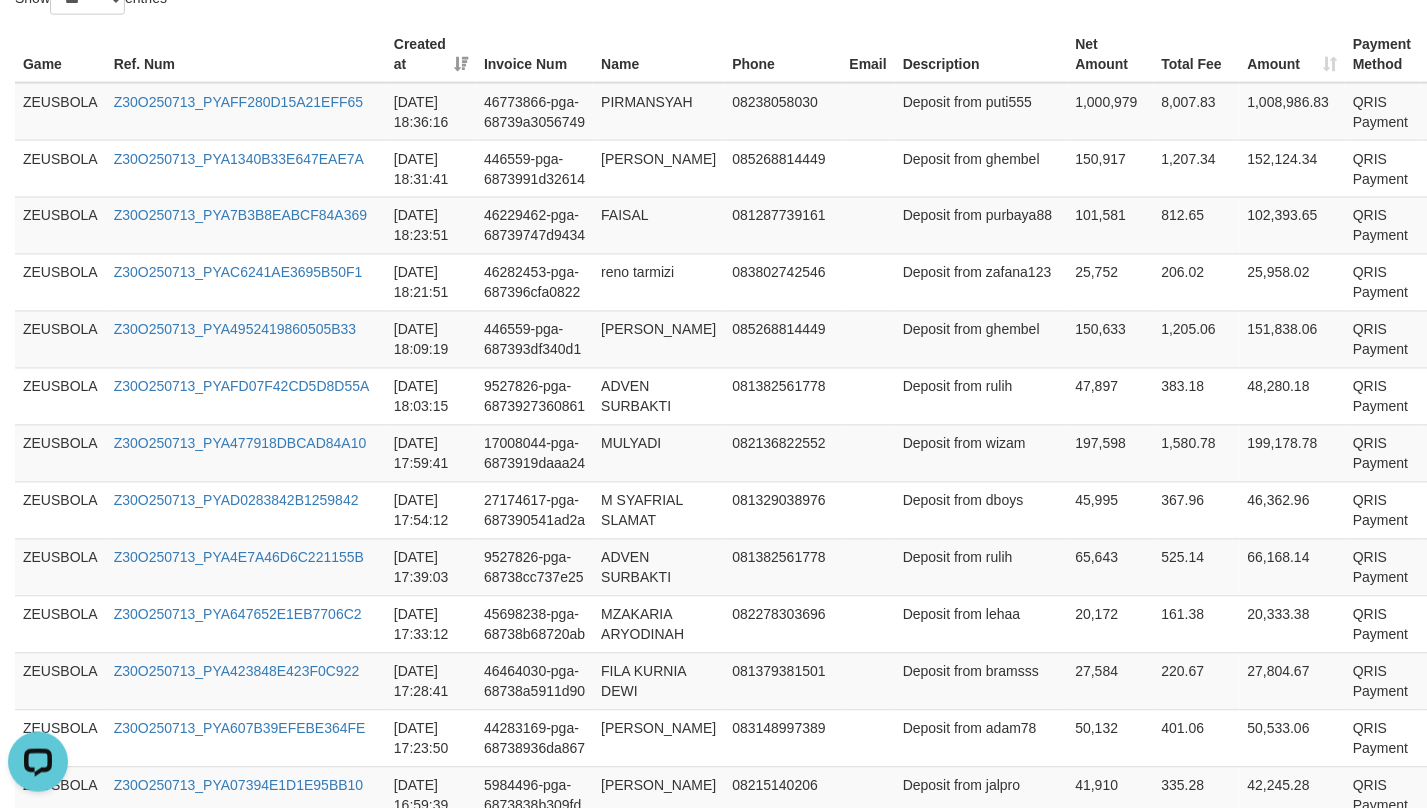 scroll, scrollTop: 388, scrollLeft: 0, axis: vertical 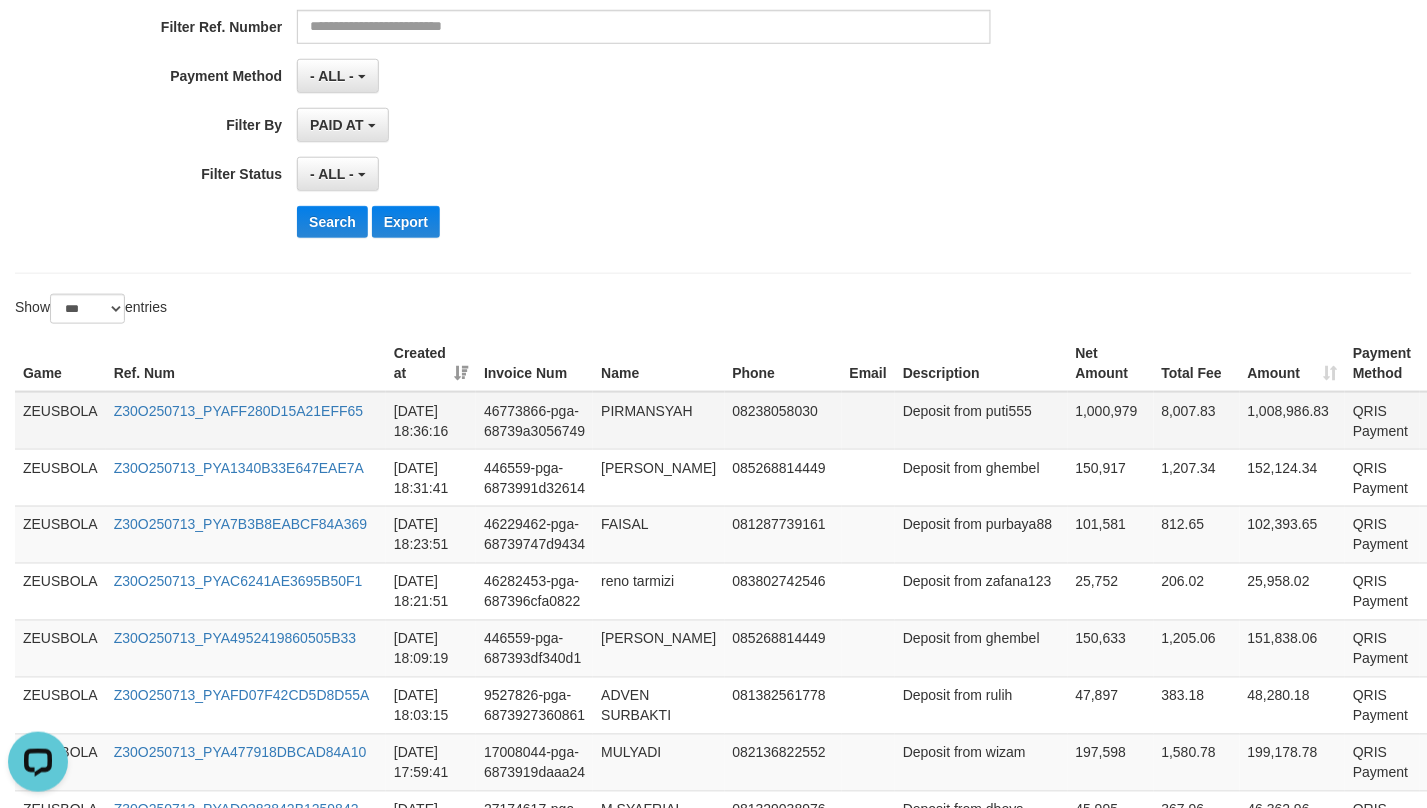 click on "ZEUSBOLA" at bounding box center [60, 421] 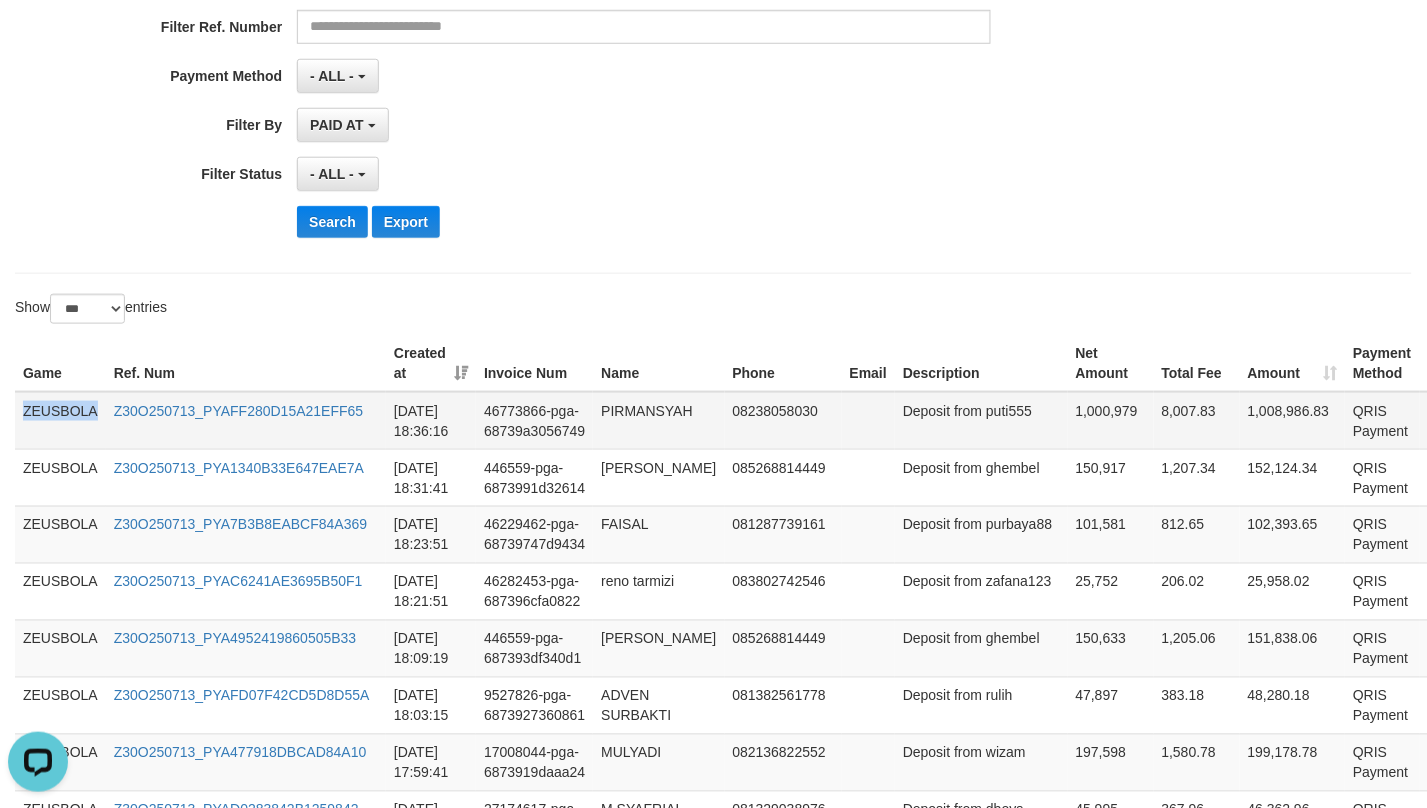 click on "ZEUSBOLA" at bounding box center (60, 421) 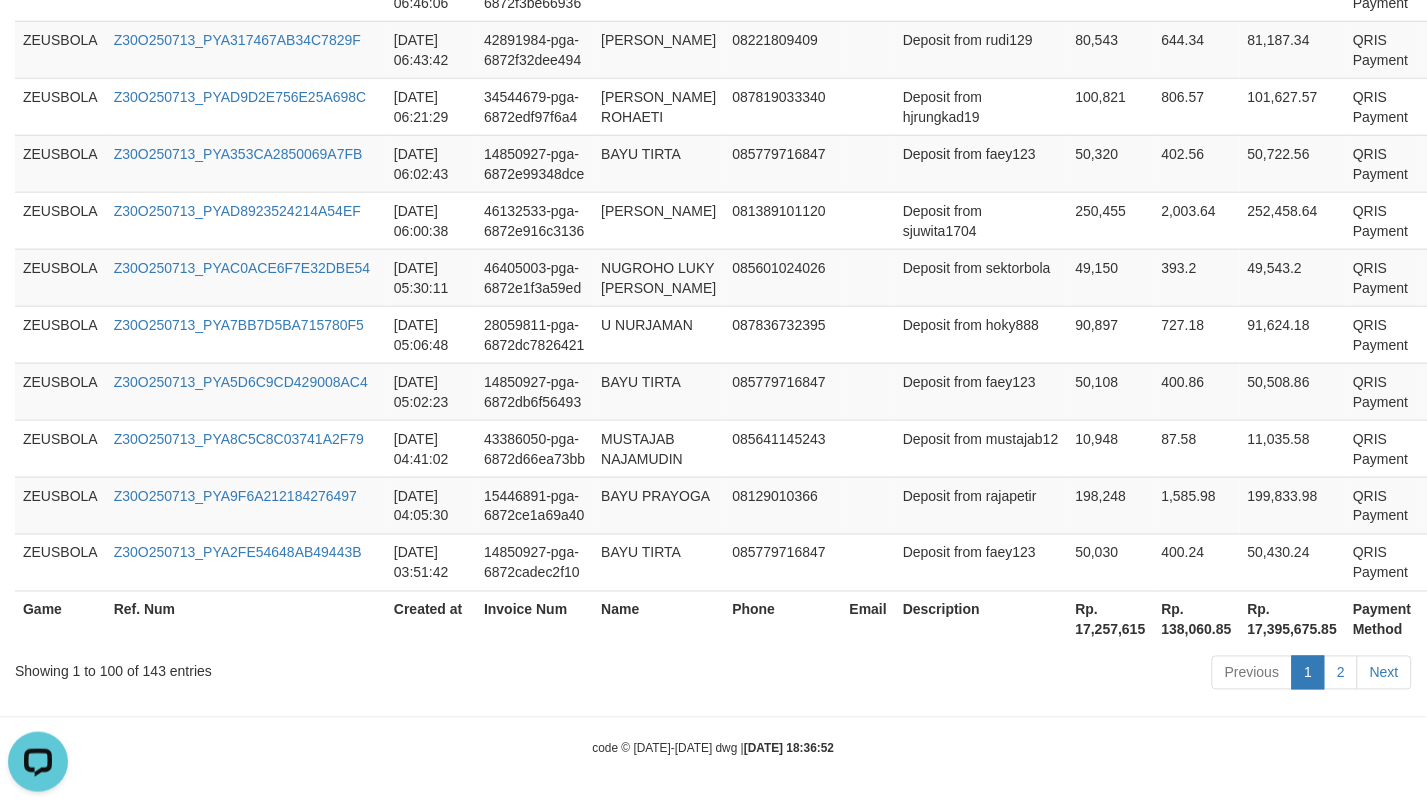 scroll, scrollTop: 7055, scrollLeft: 0, axis: vertical 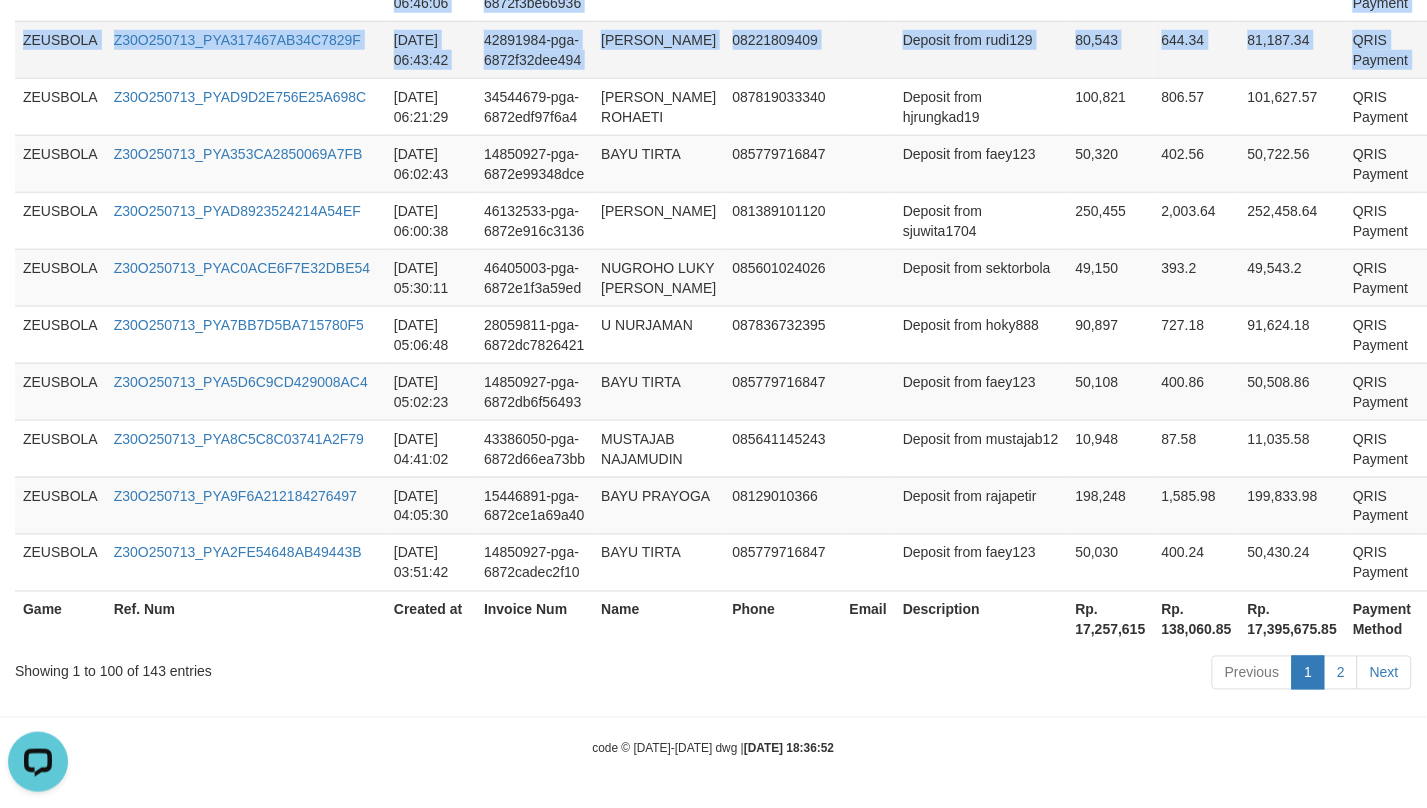 click on "P" at bounding box center (1449, 49) 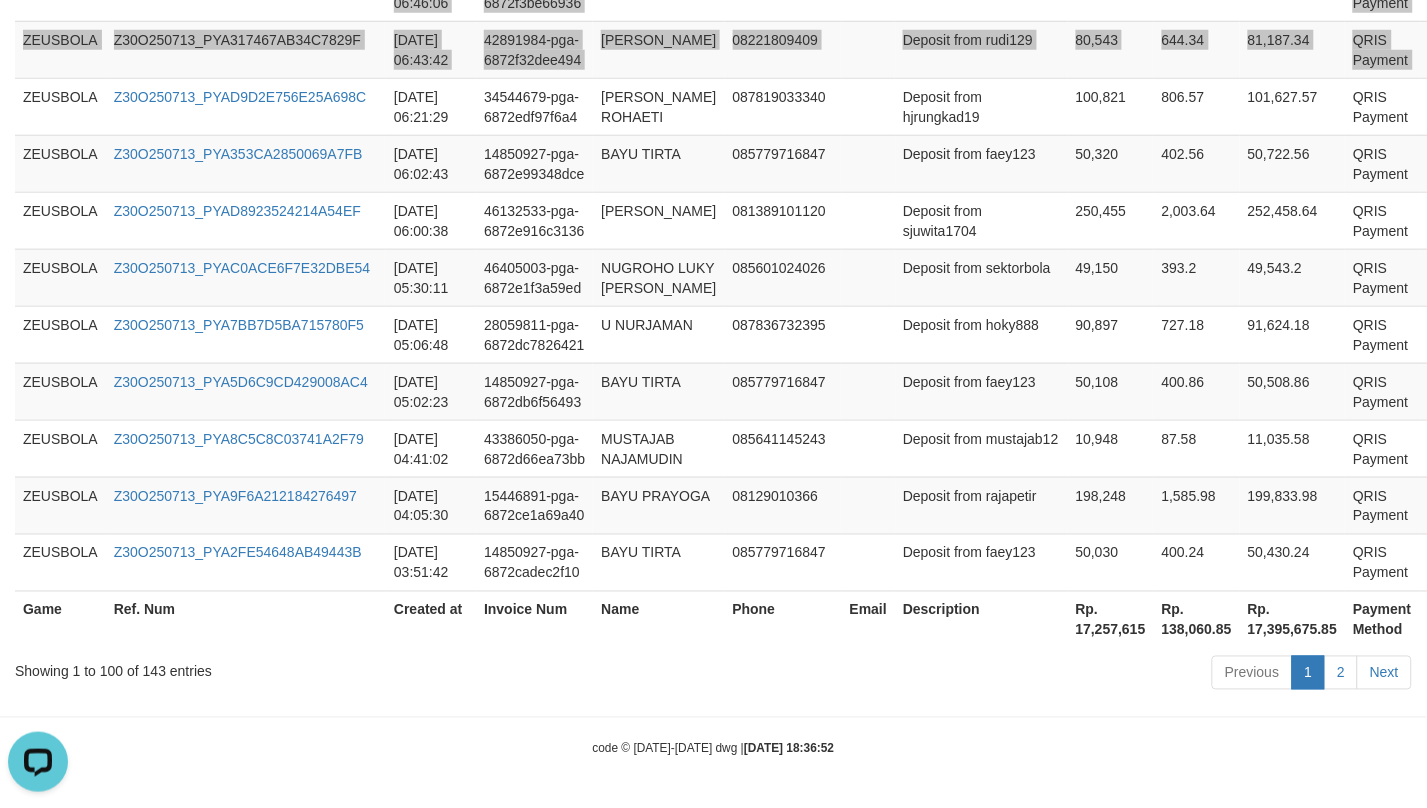 scroll, scrollTop: 7433, scrollLeft: 0, axis: vertical 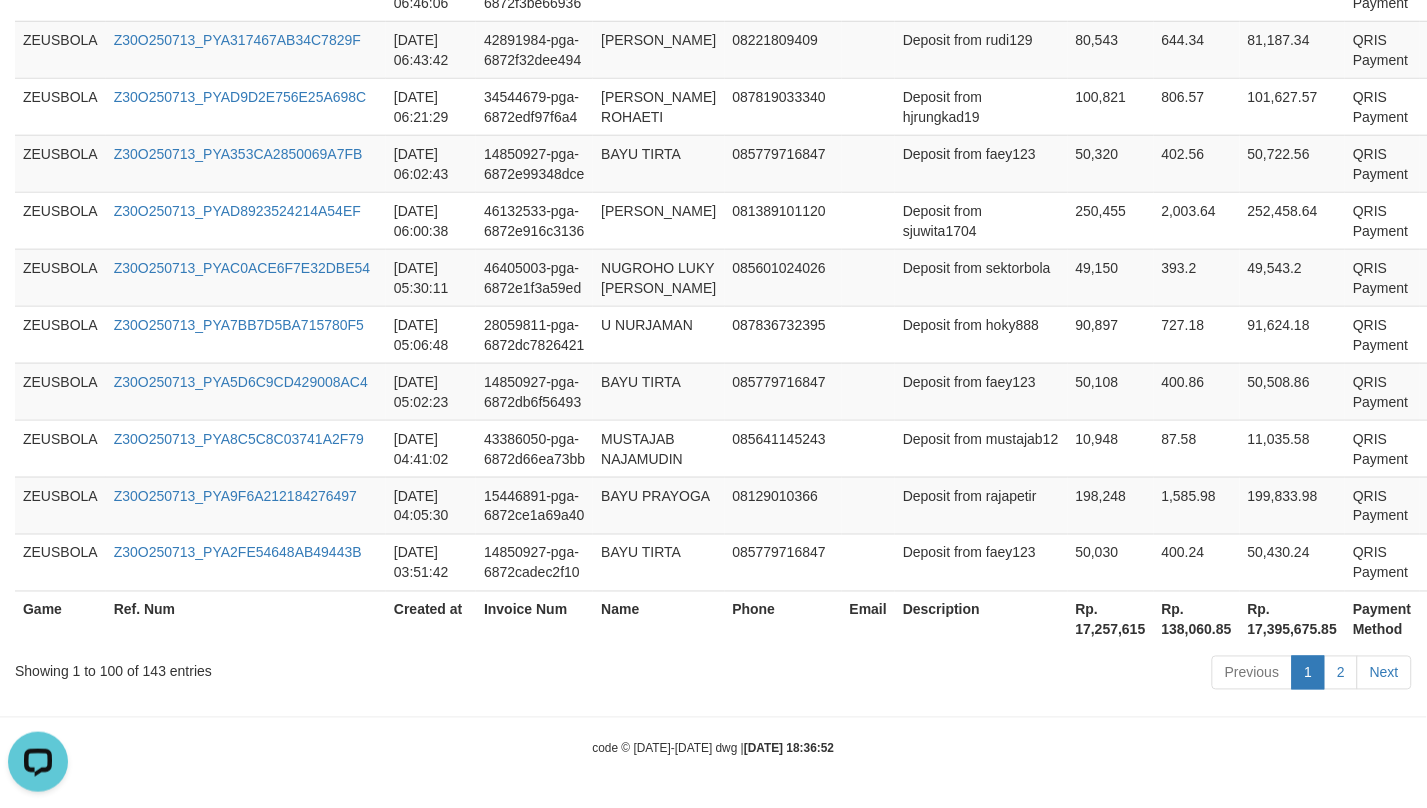 click on "Rp. 17,257,615" at bounding box center (1111, 619) 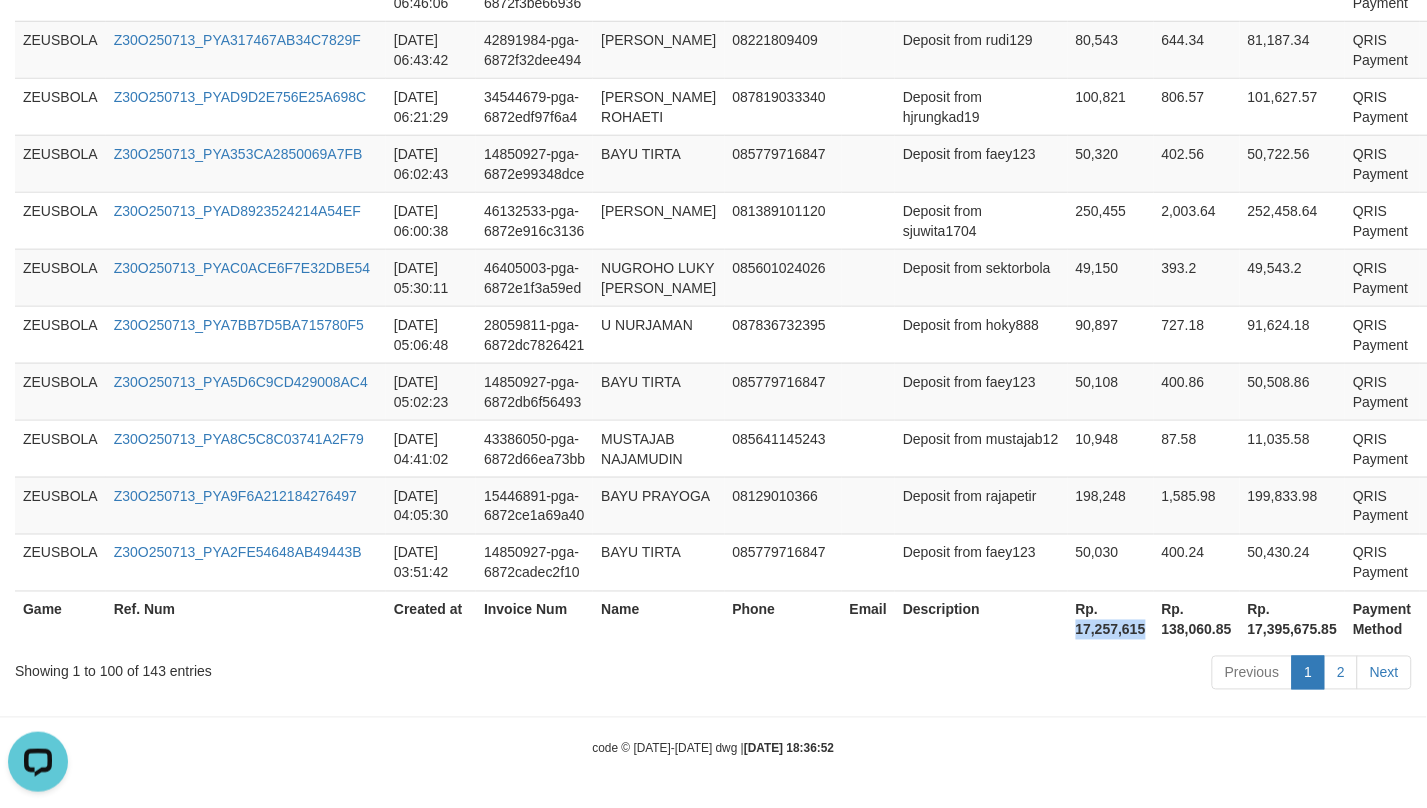 click on "Rp. 17,257,615" at bounding box center [1111, 619] 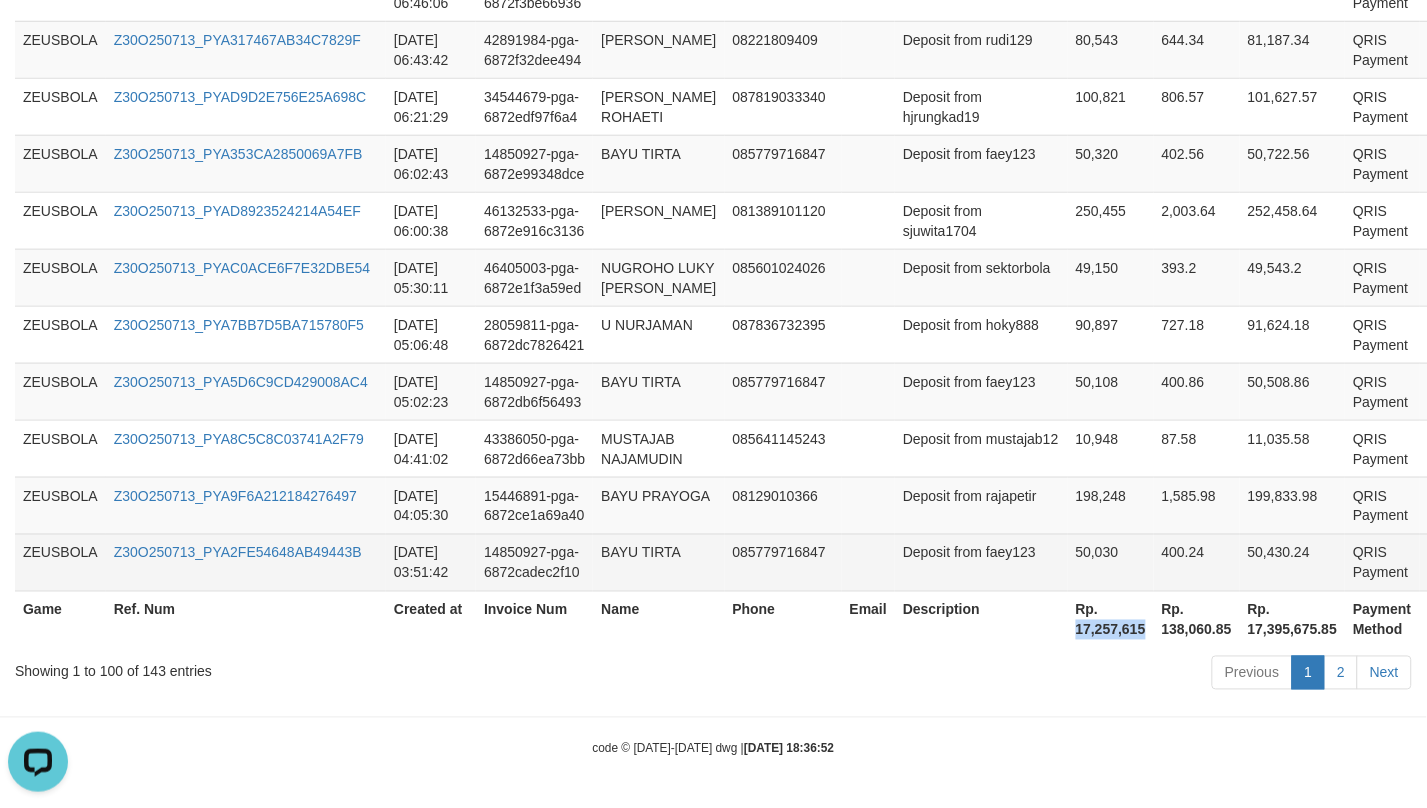 copy on "17,257,615" 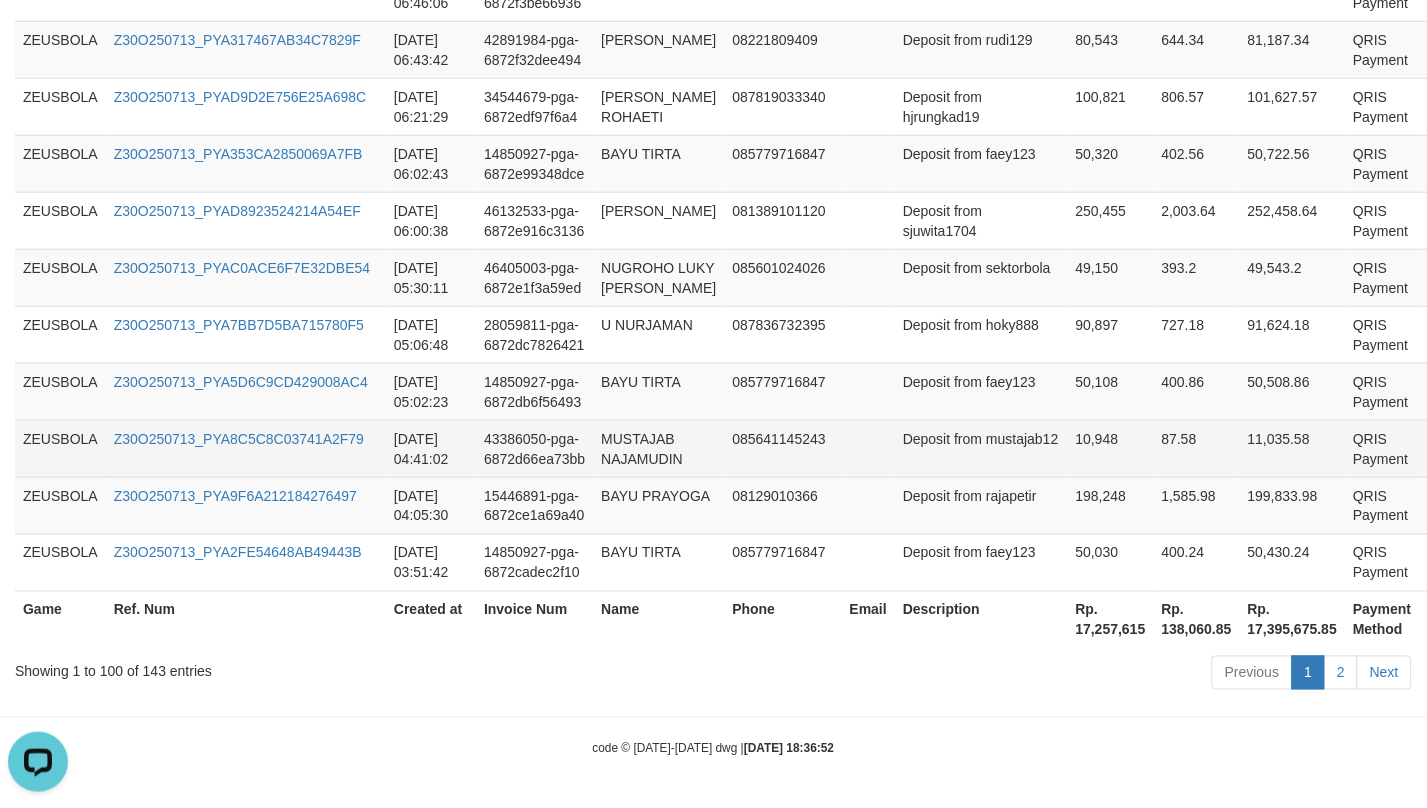 click on "43386050-pga-6872d66ea73bb" at bounding box center [534, 448] 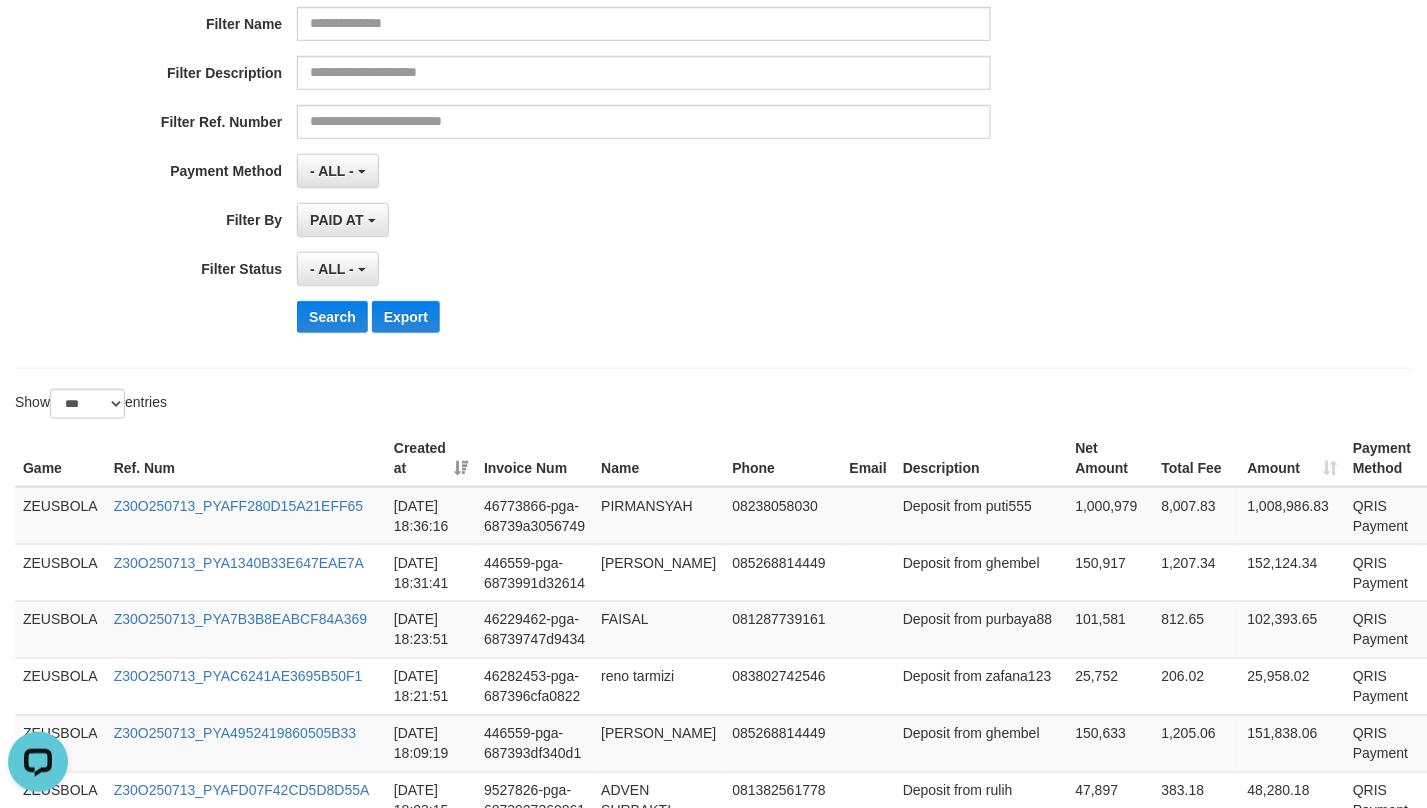 scroll, scrollTop: 0, scrollLeft: 0, axis: both 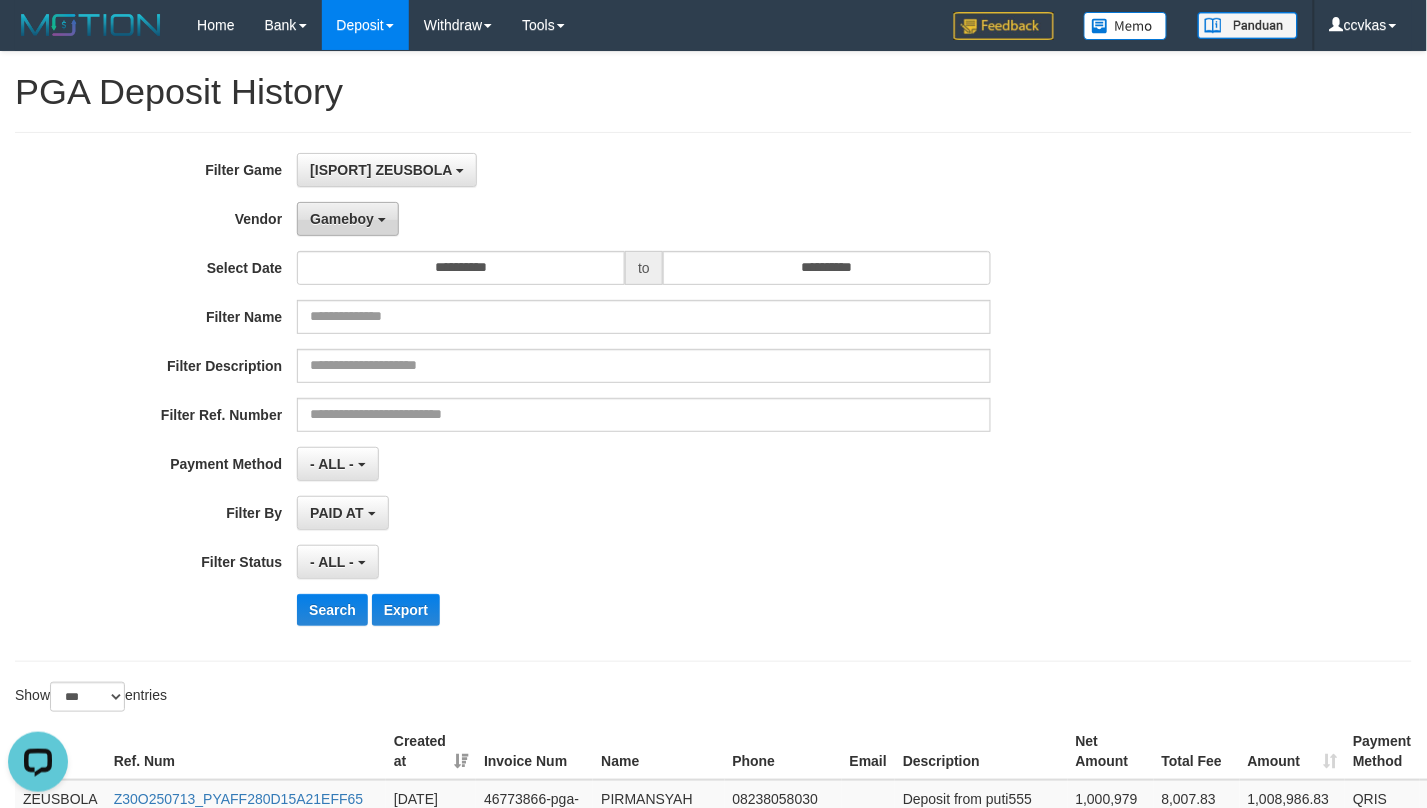 drag, startPoint x: 345, startPoint y: 215, endPoint x: 353, endPoint y: 226, distance: 13.601471 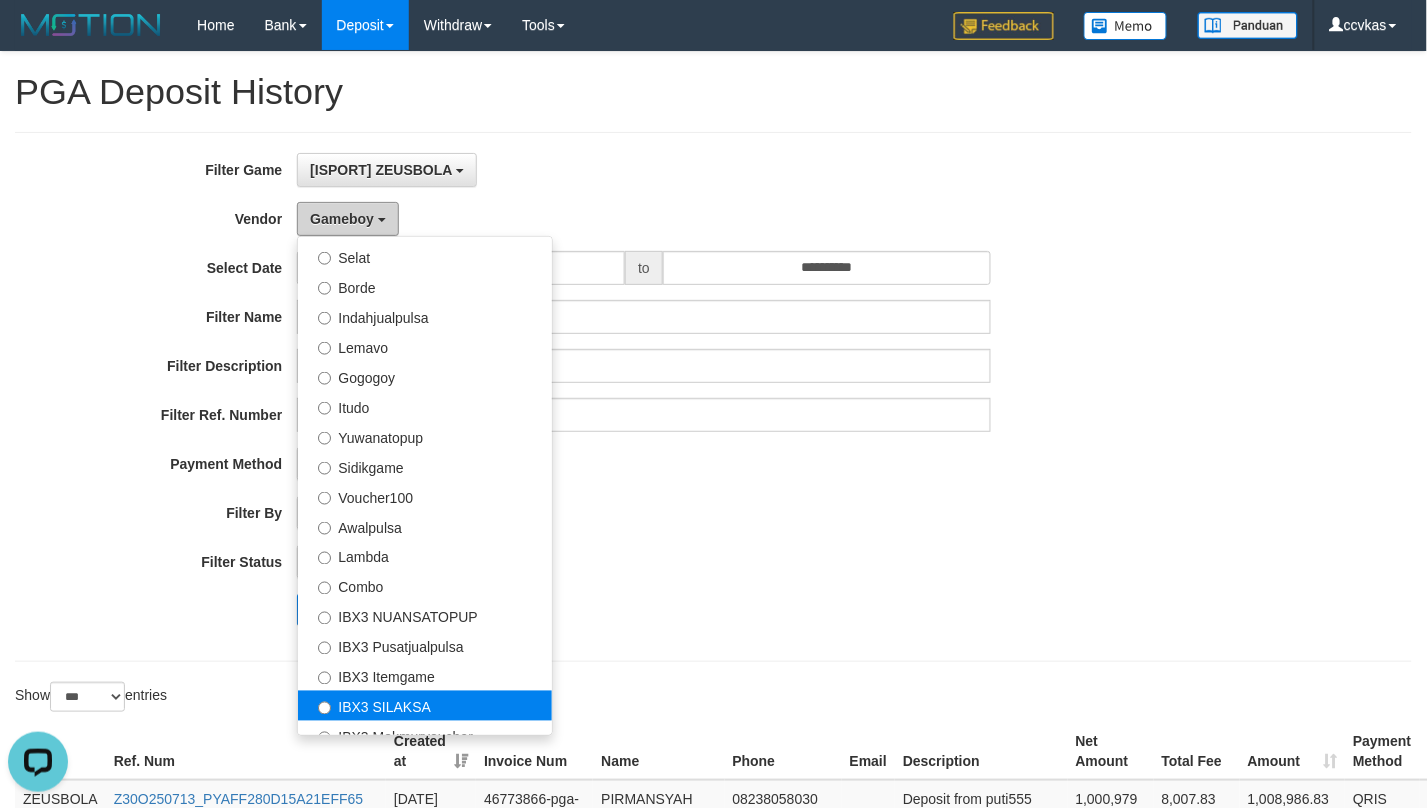 scroll, scrollTop: 684, scrollLeft: 0, axis: vertical 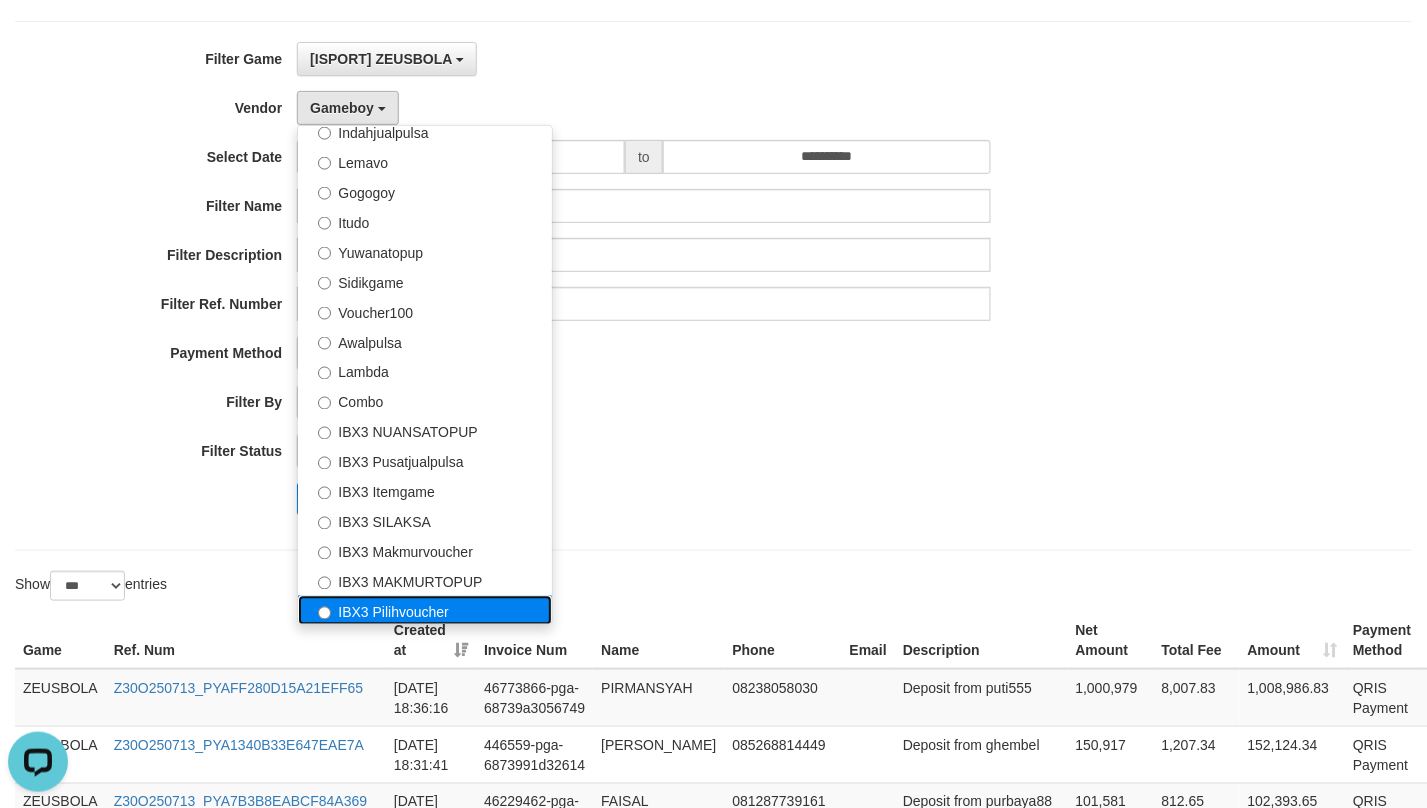 click on "IBX3 Pilihvoucher" at bounding box center [425, 611] 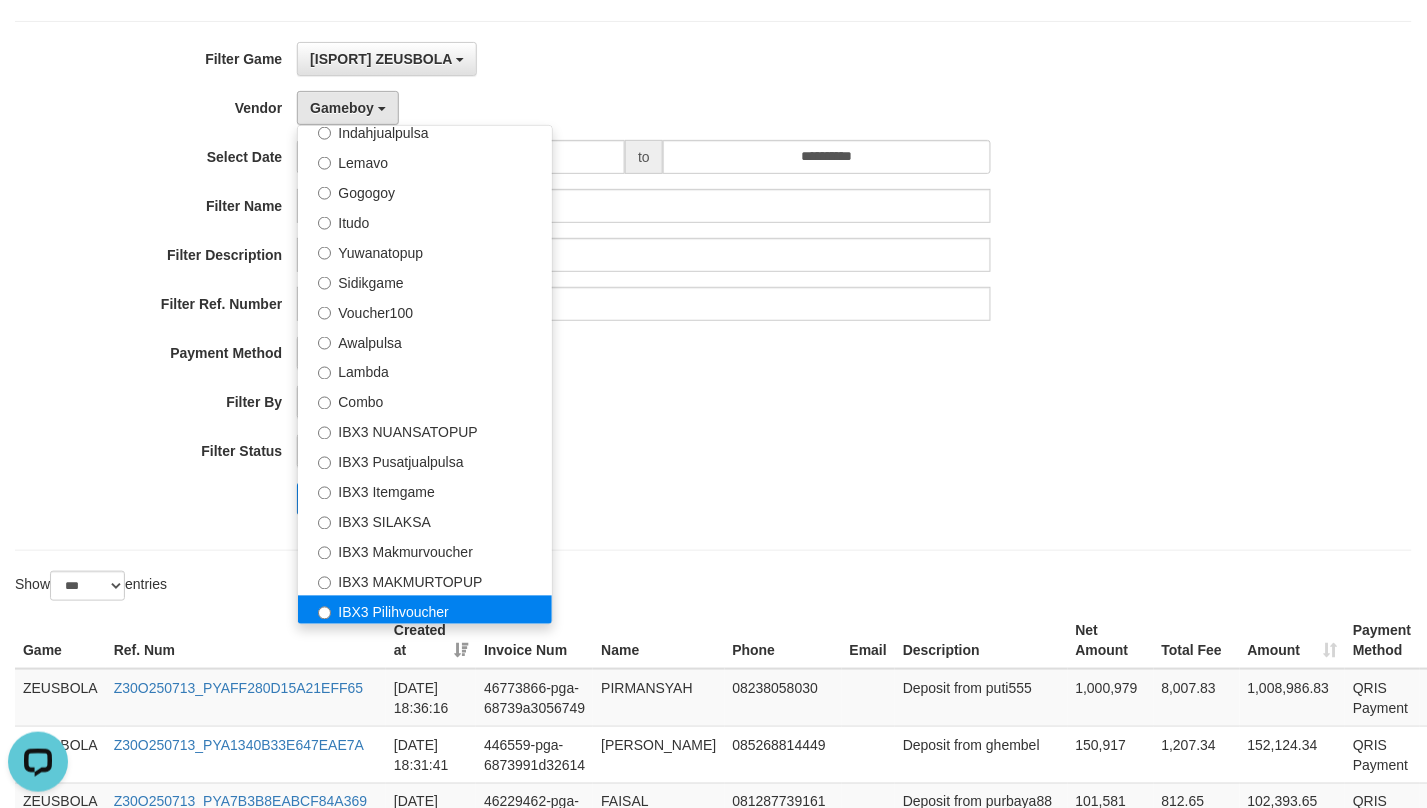 select on "**********" 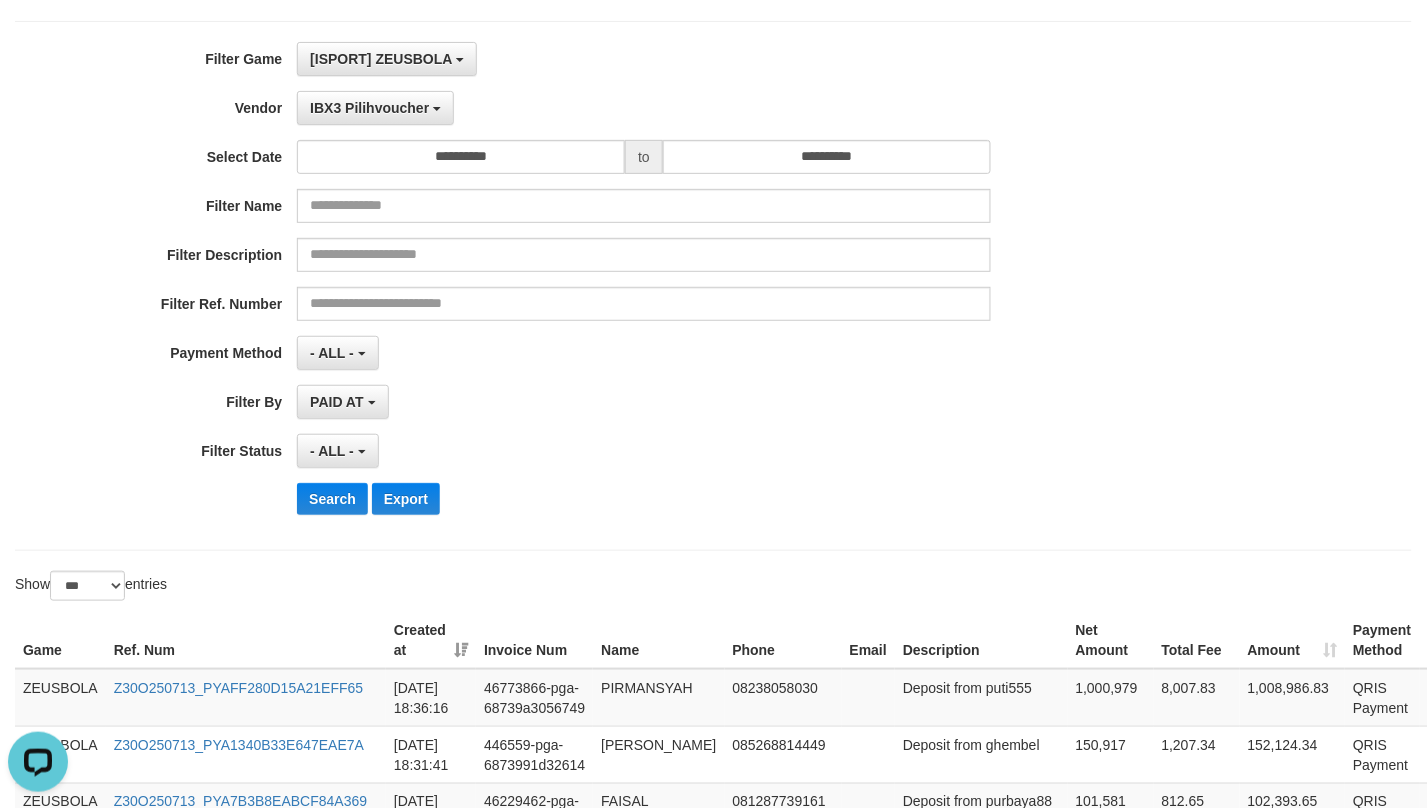 drag, startPoint x: 90, startPoint y: 475, endPoint x: 225, endPoint y: 500, distance: 137.2953 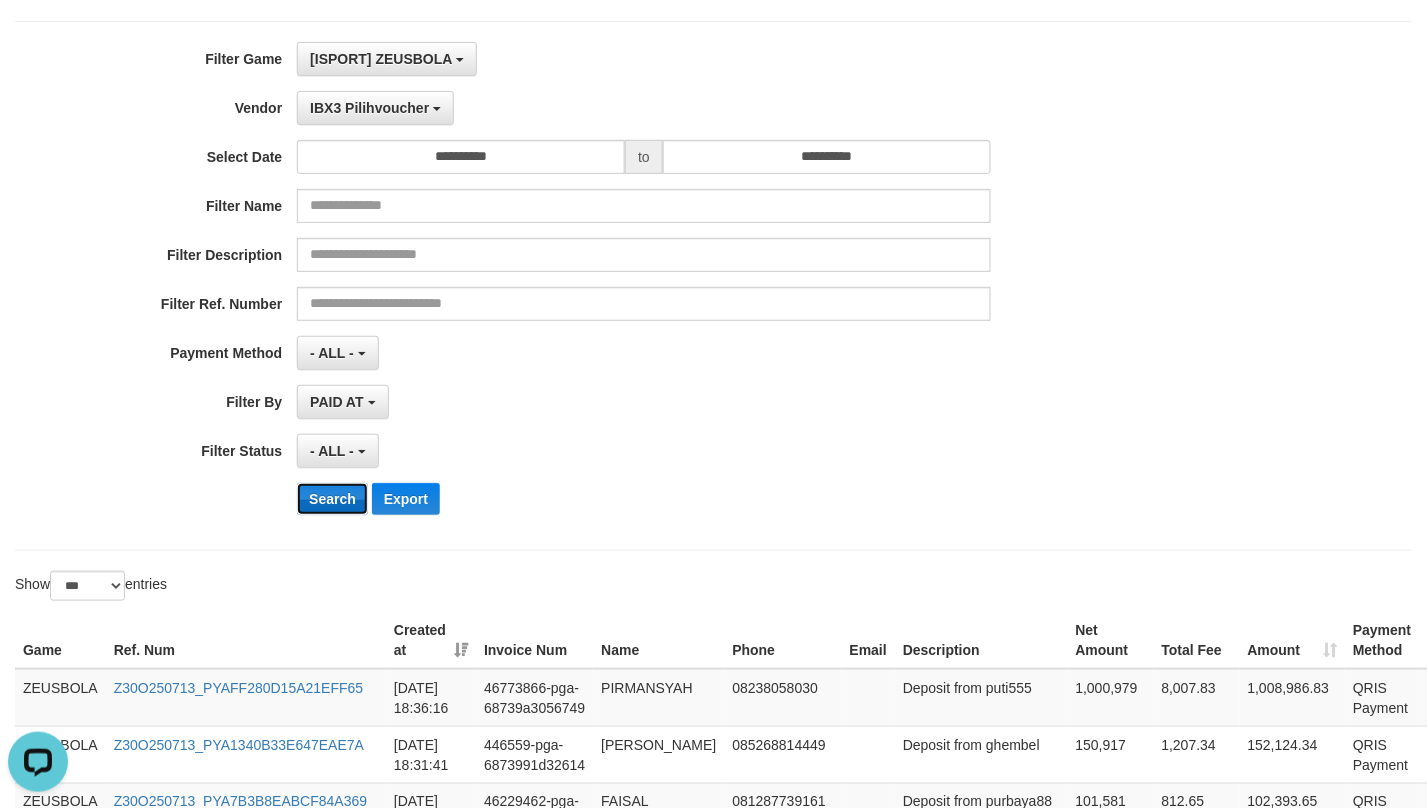 click on "Search" at bounding box center (332, 499) 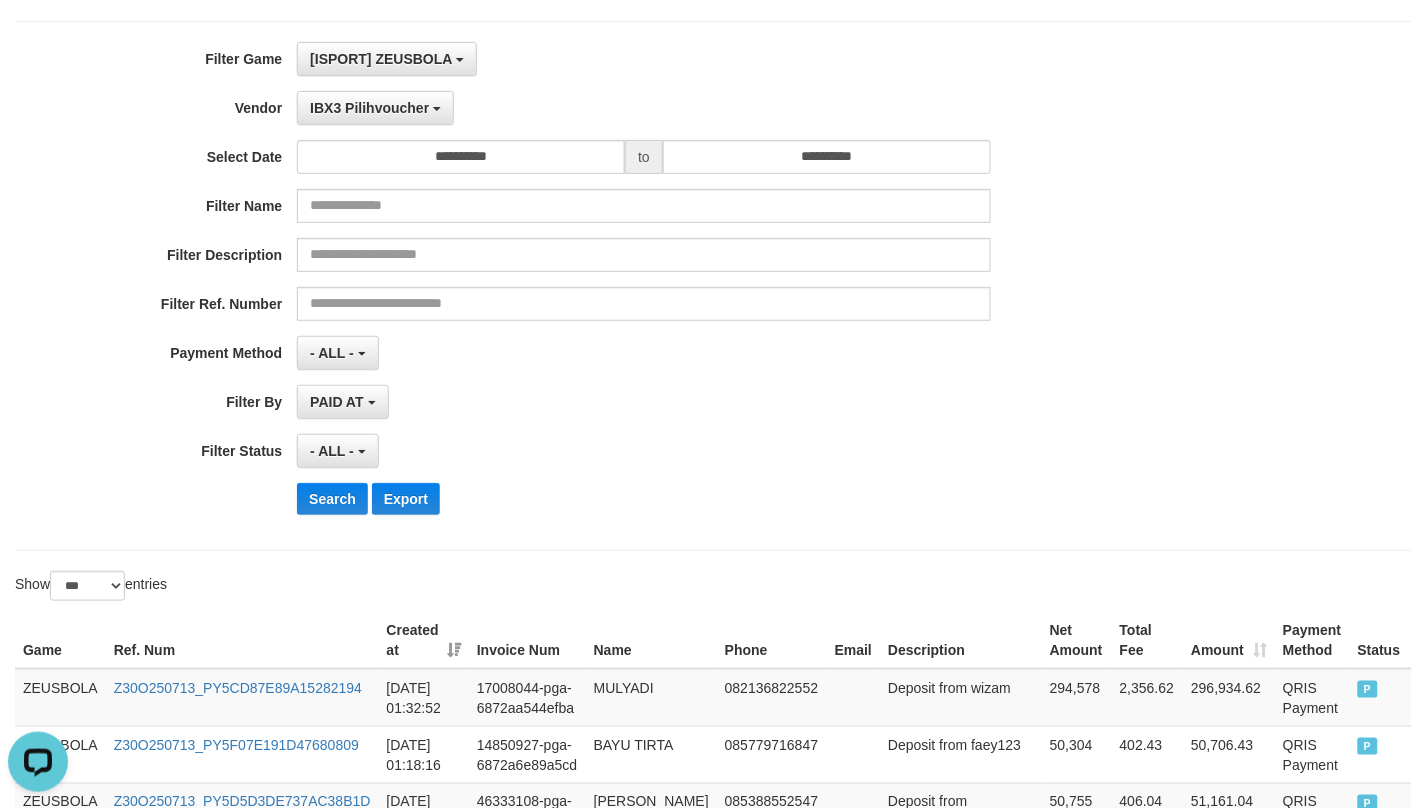 click on "PAID AT
PAID AT
CREATED AT" at bounding box center (644, 402) 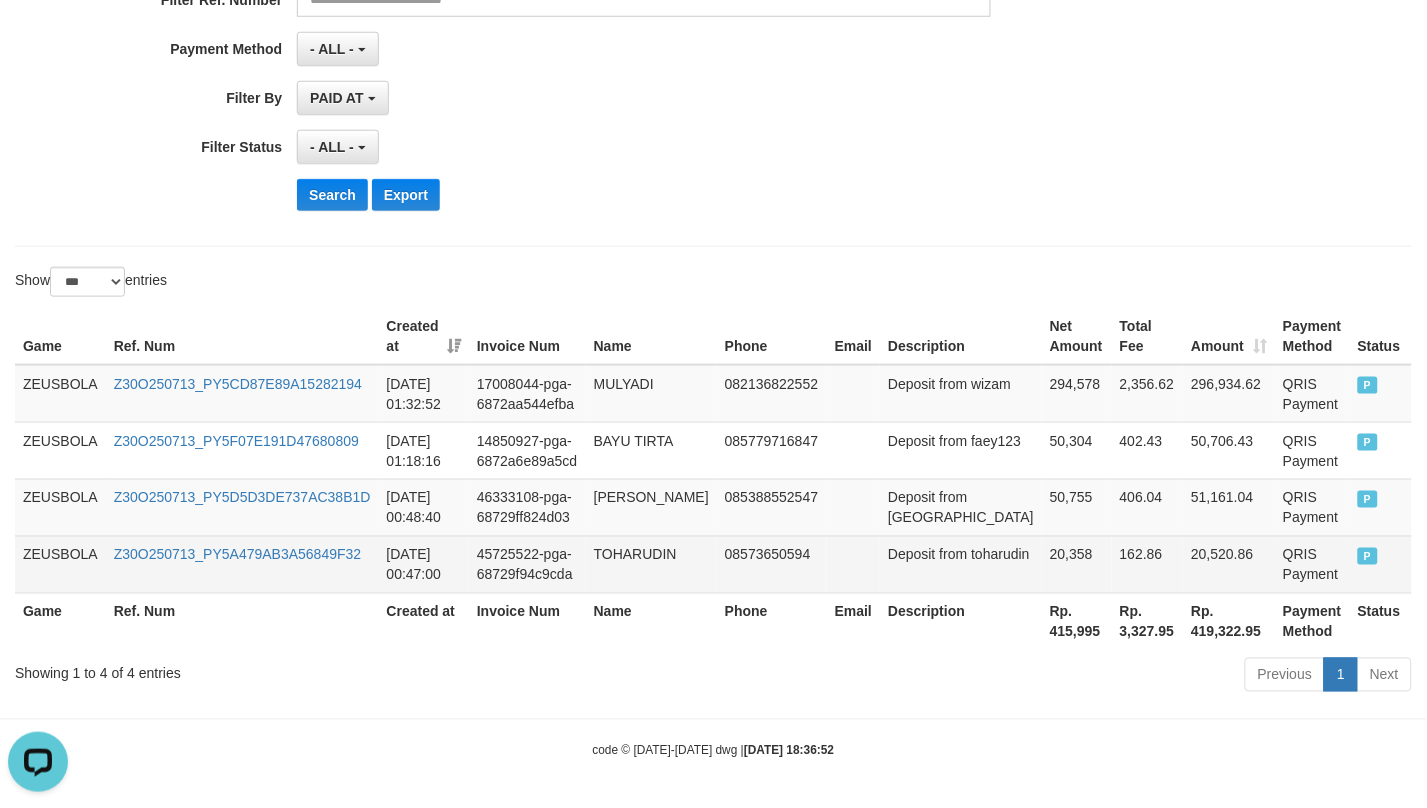 scroll, scrollTop: 417, scrollLeft: 0, axis: vertical 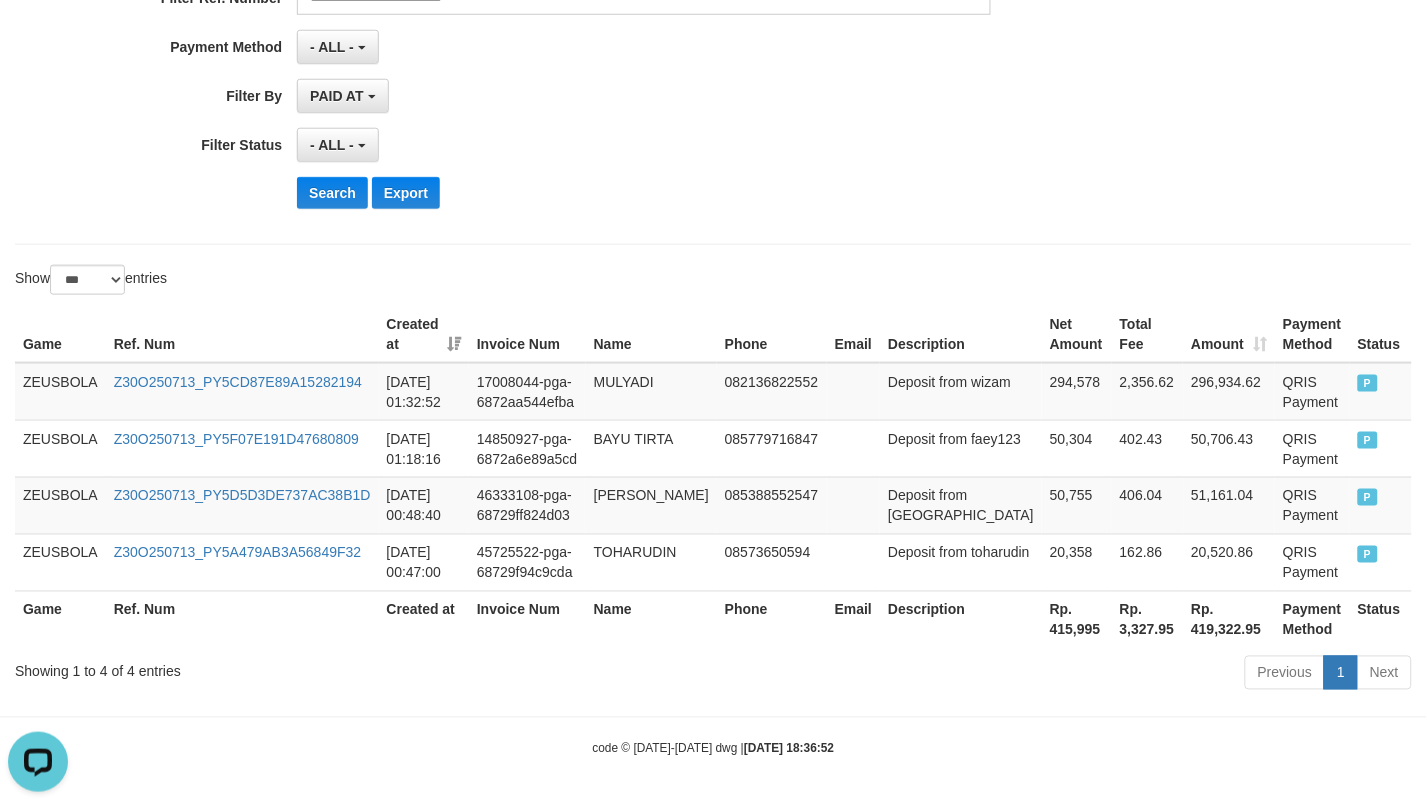 click on "Rp. 415,995" at bounding box center [1077, 619] 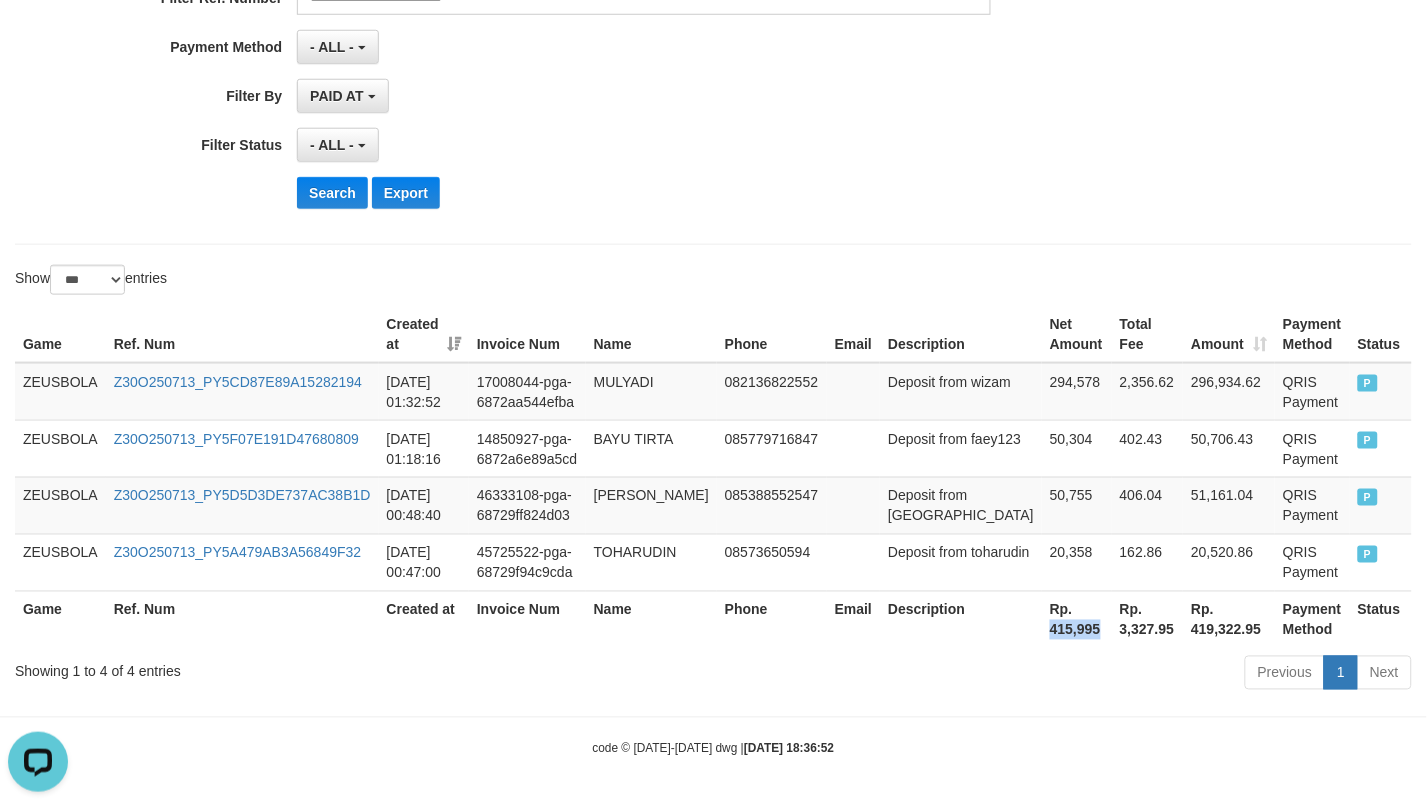 click on "Rp. 415,995" at bounding box center (1077, 619) 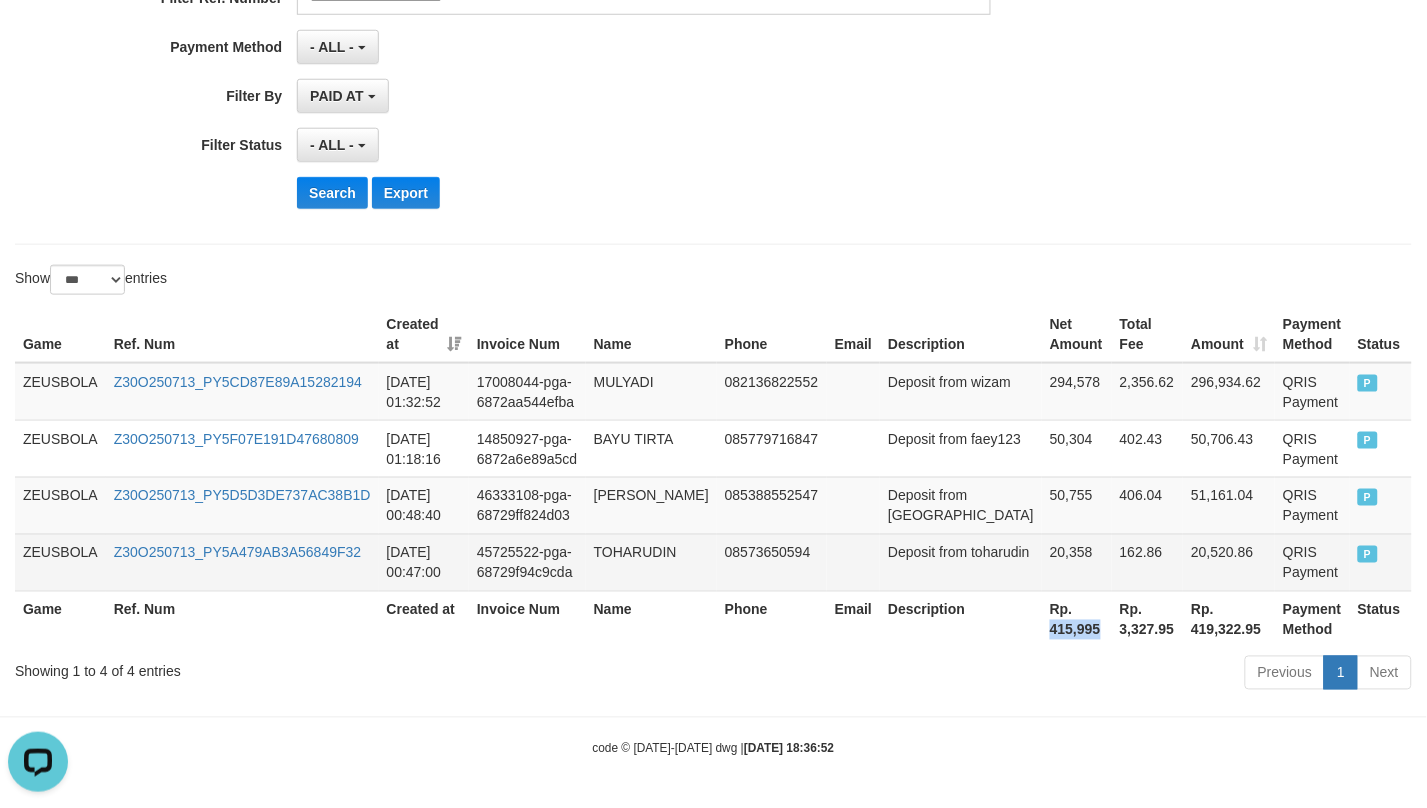 copy on "415,995" 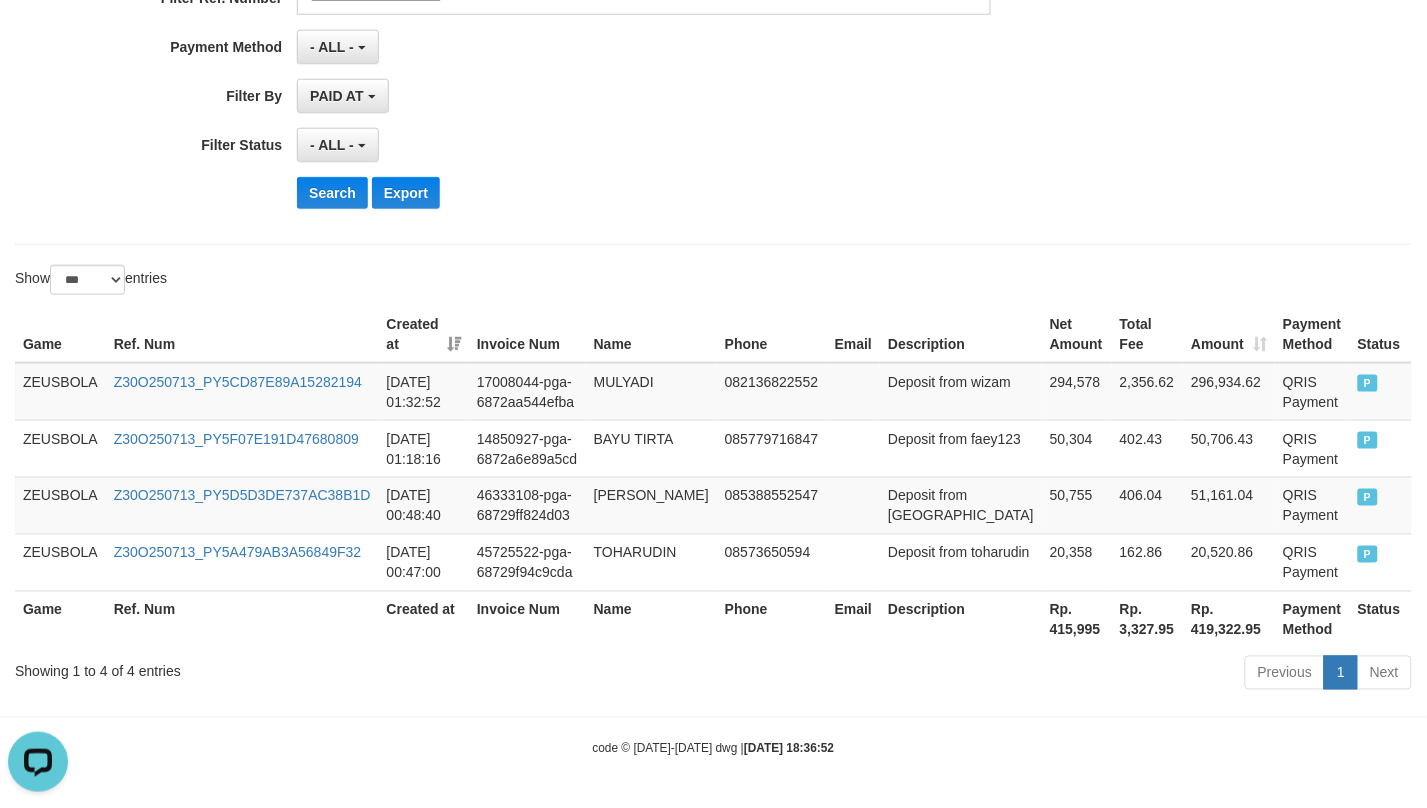 click on "Show  ** ** ** ***  entries" at bounding box center (713, 282) 